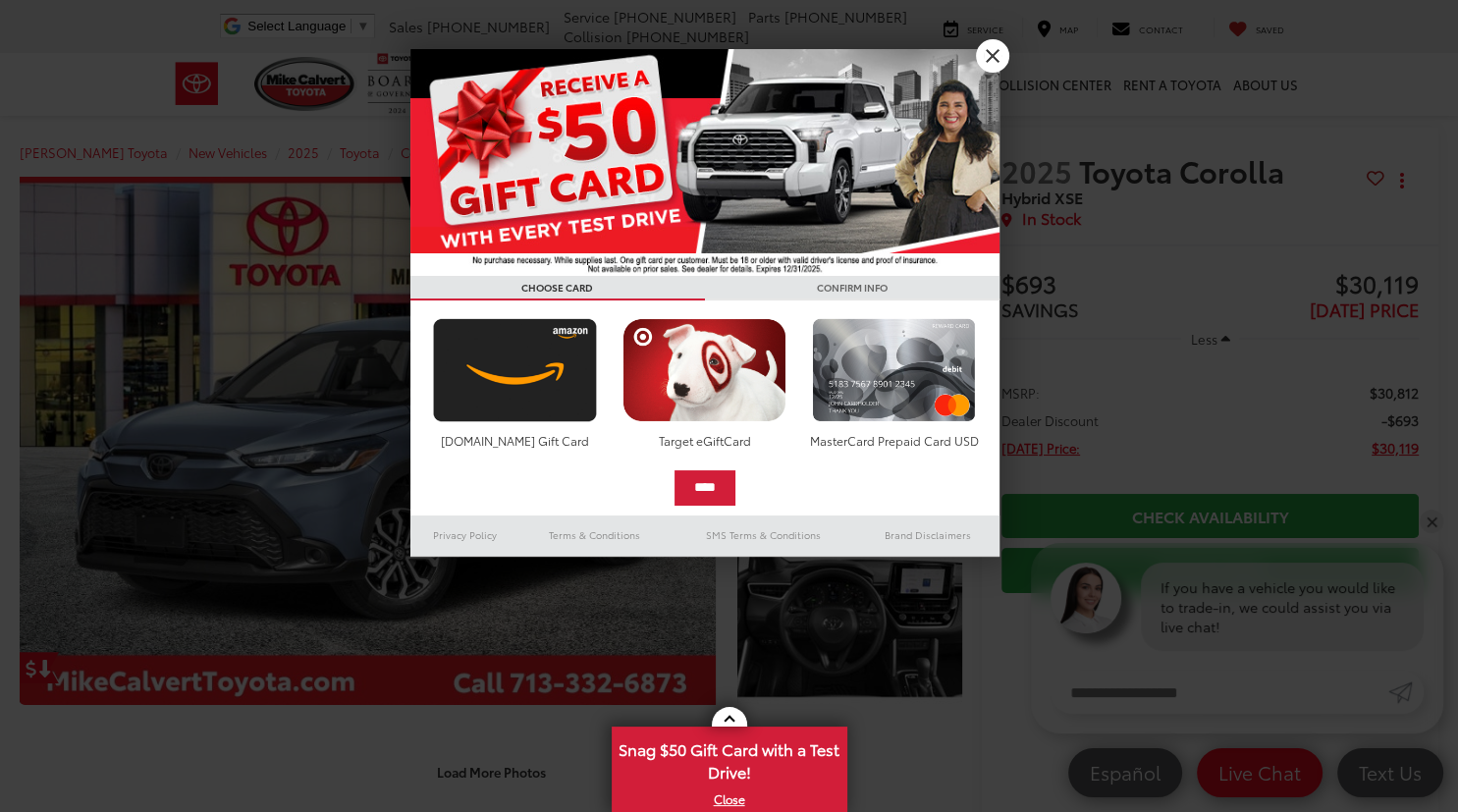scroll, scrollTop: 3, scrollLeft: 0, axis: vertical 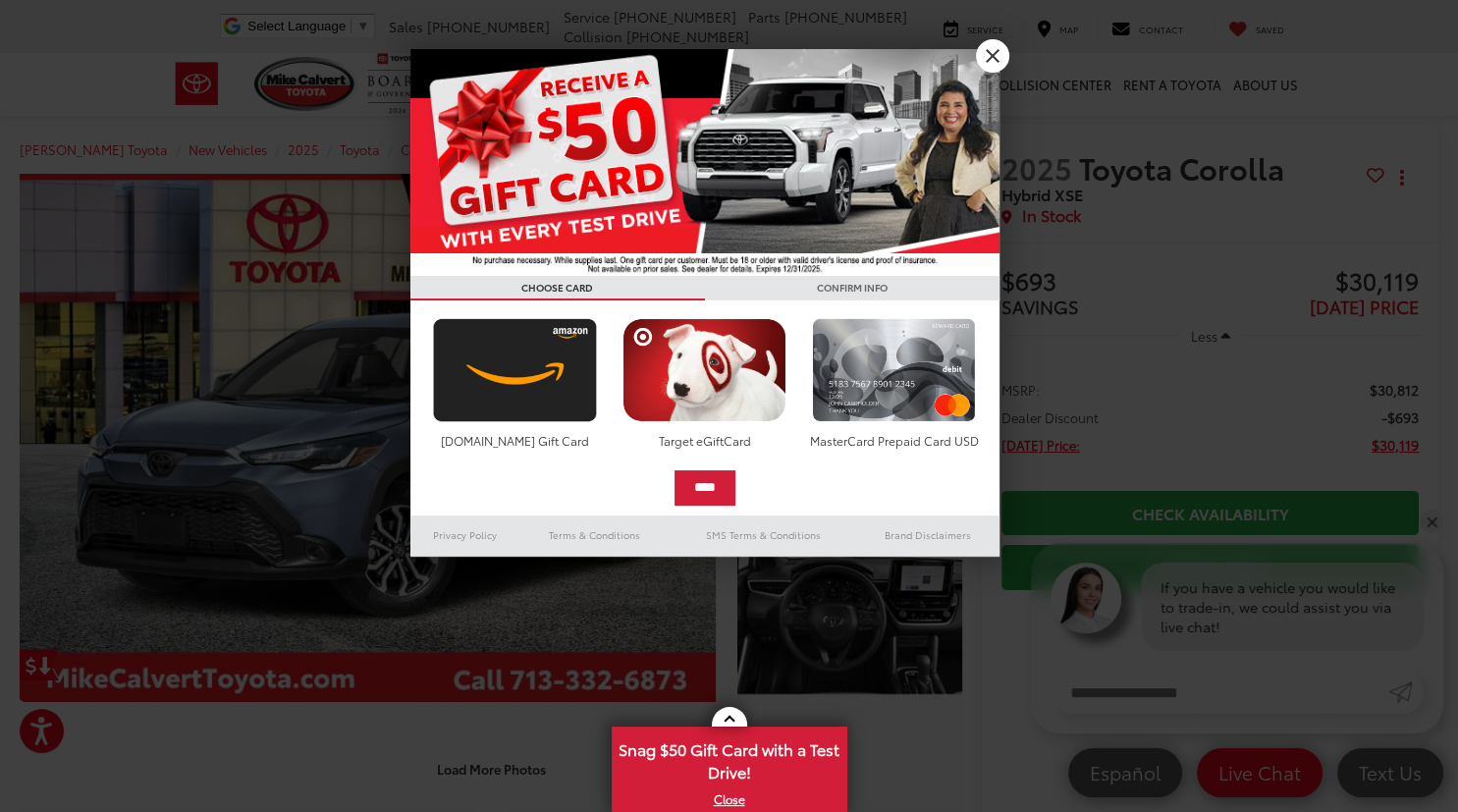 click on "X" at bounding box center (993, 56) 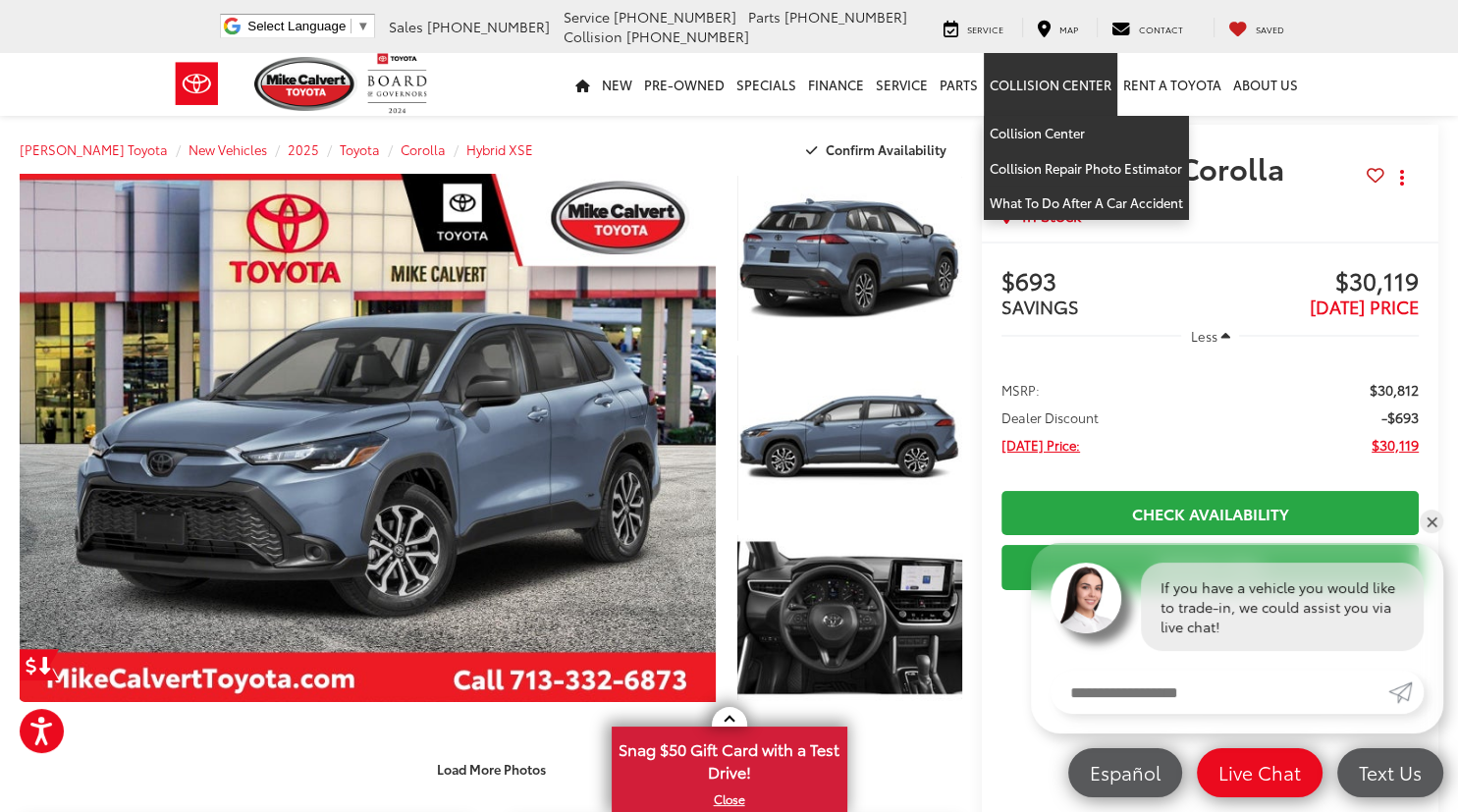 scroll, scrollTop: 0, scrollLeft: 0, axis: both 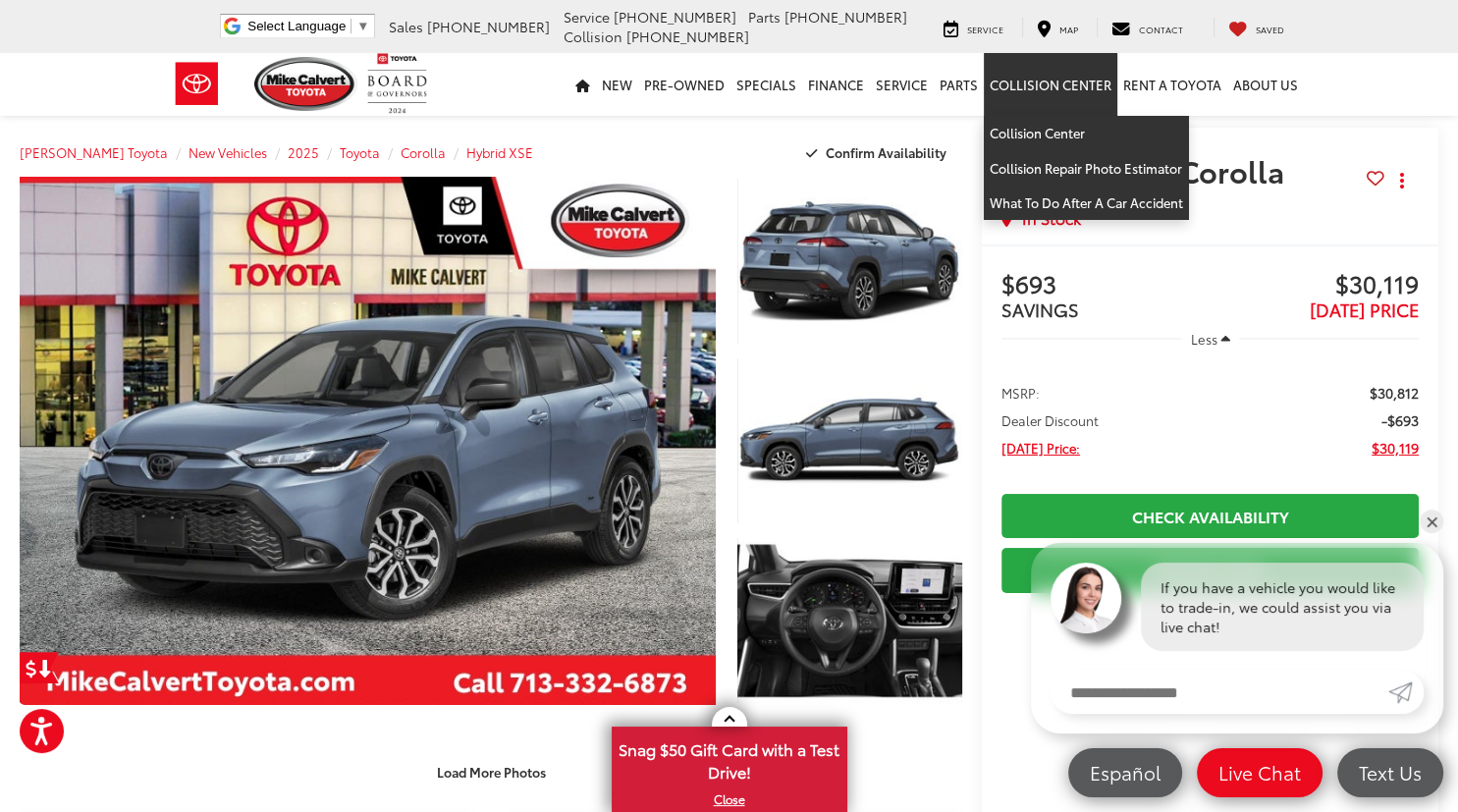 click on "Mike Calvert Toyota
New Vehicles
2025
Toyota
Corolla
Hybrid XSE
Confirm Availability" at bounding box center (491, 152) 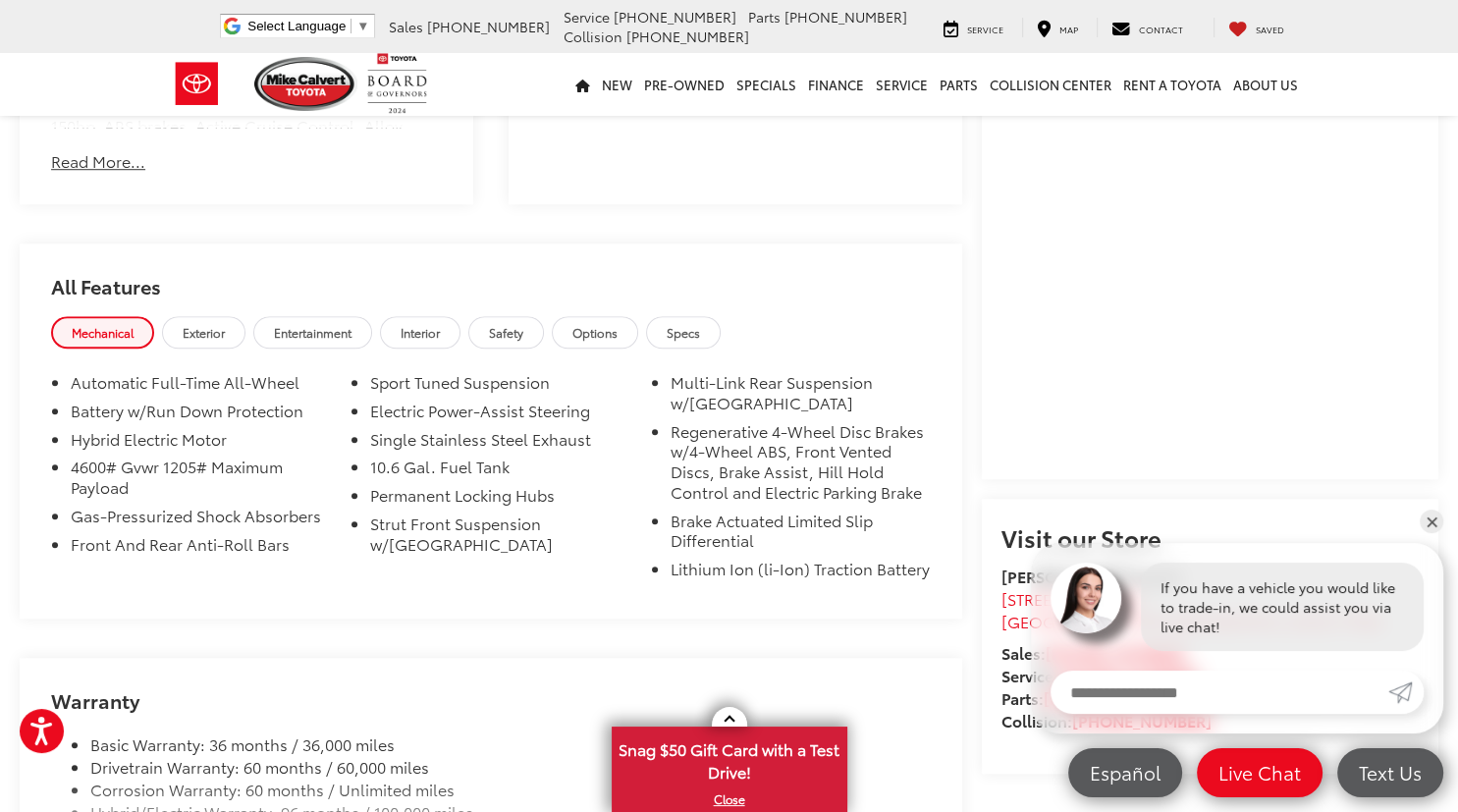 scroll, scrollTop: 1427, scrollLeft: 0, axis: vertical 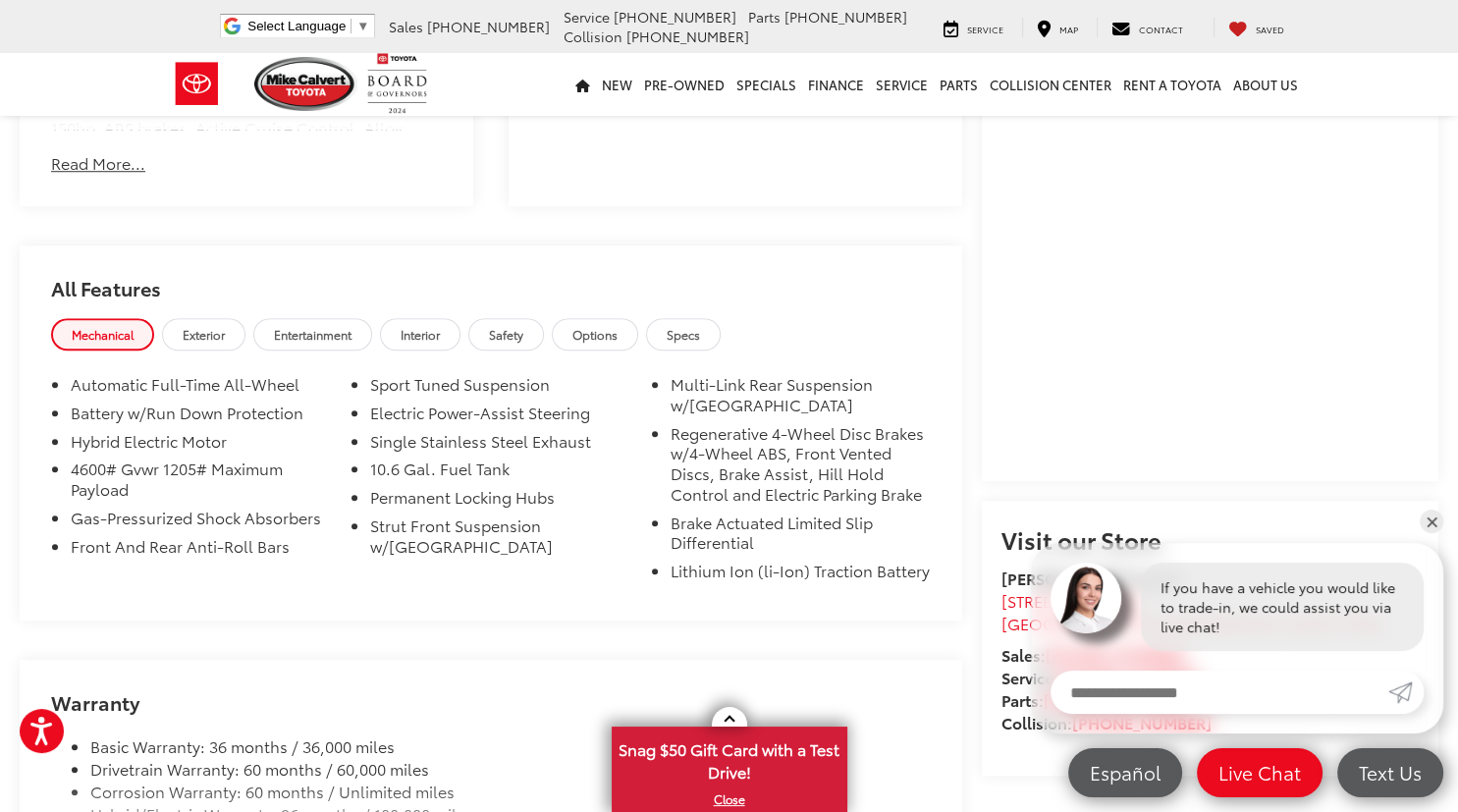click on "Entertainment" at bounding box center [312, 334] 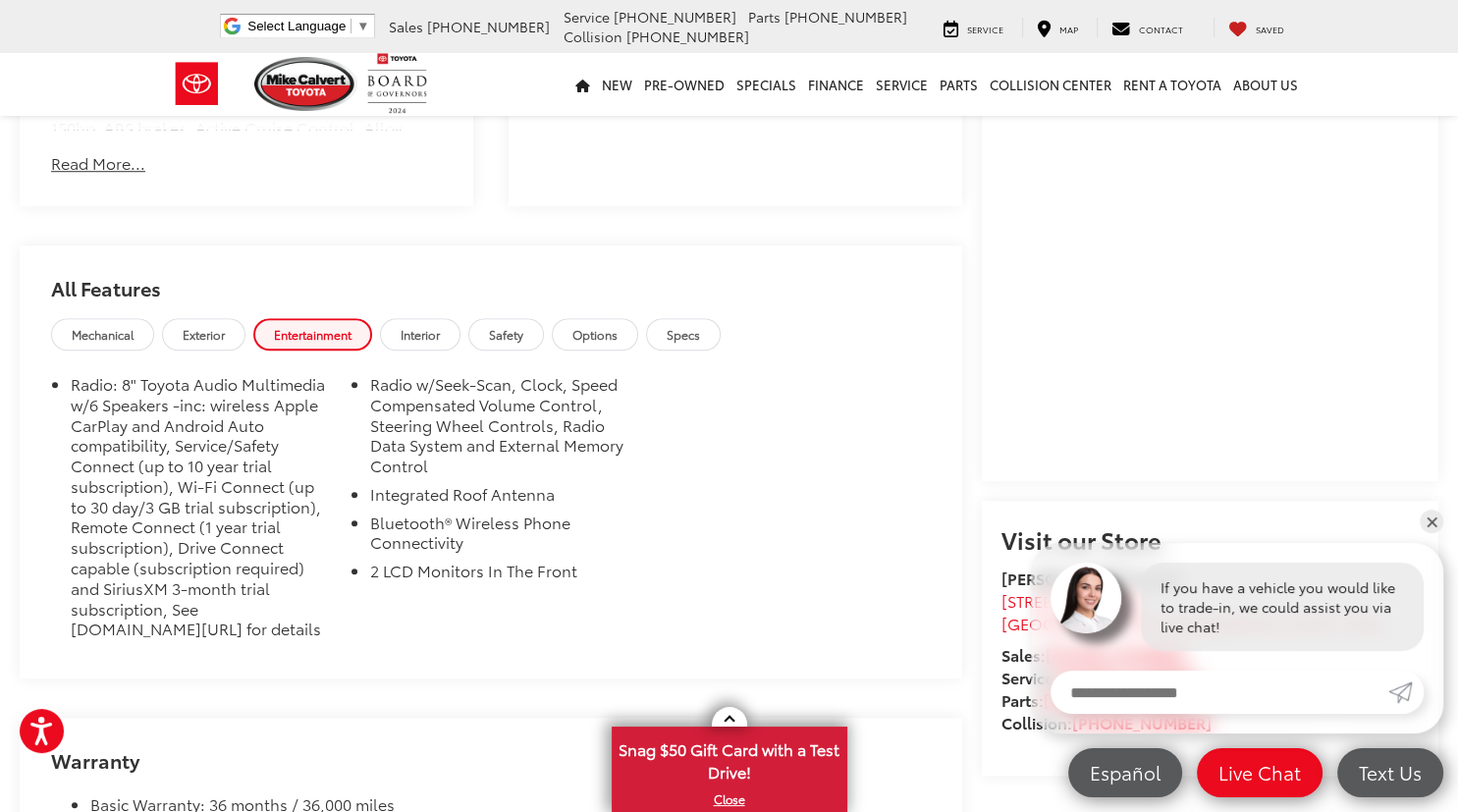 click on "Interior" at bounding box center [420, 334] 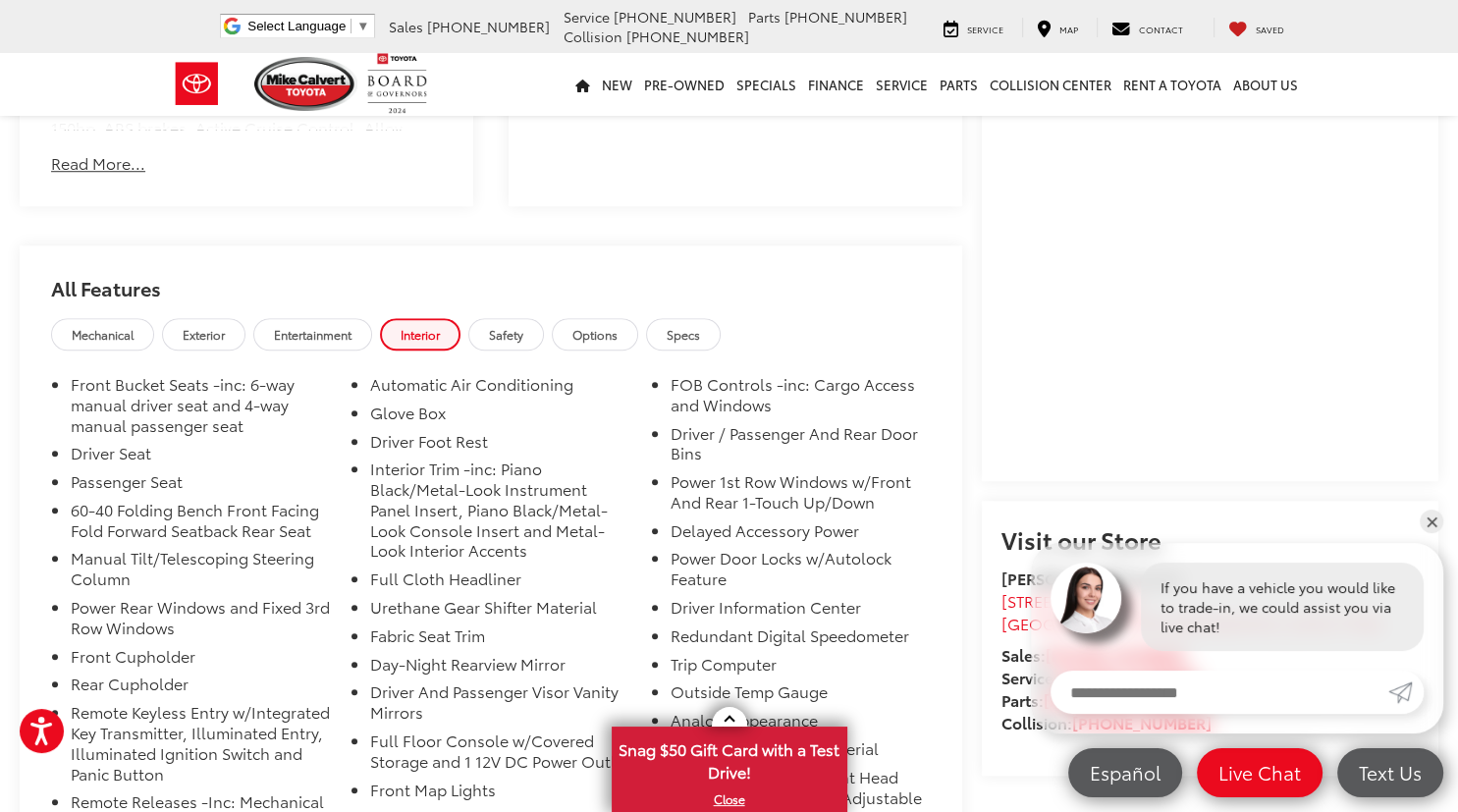 click on "All Features" at bounding box center (491, 282) 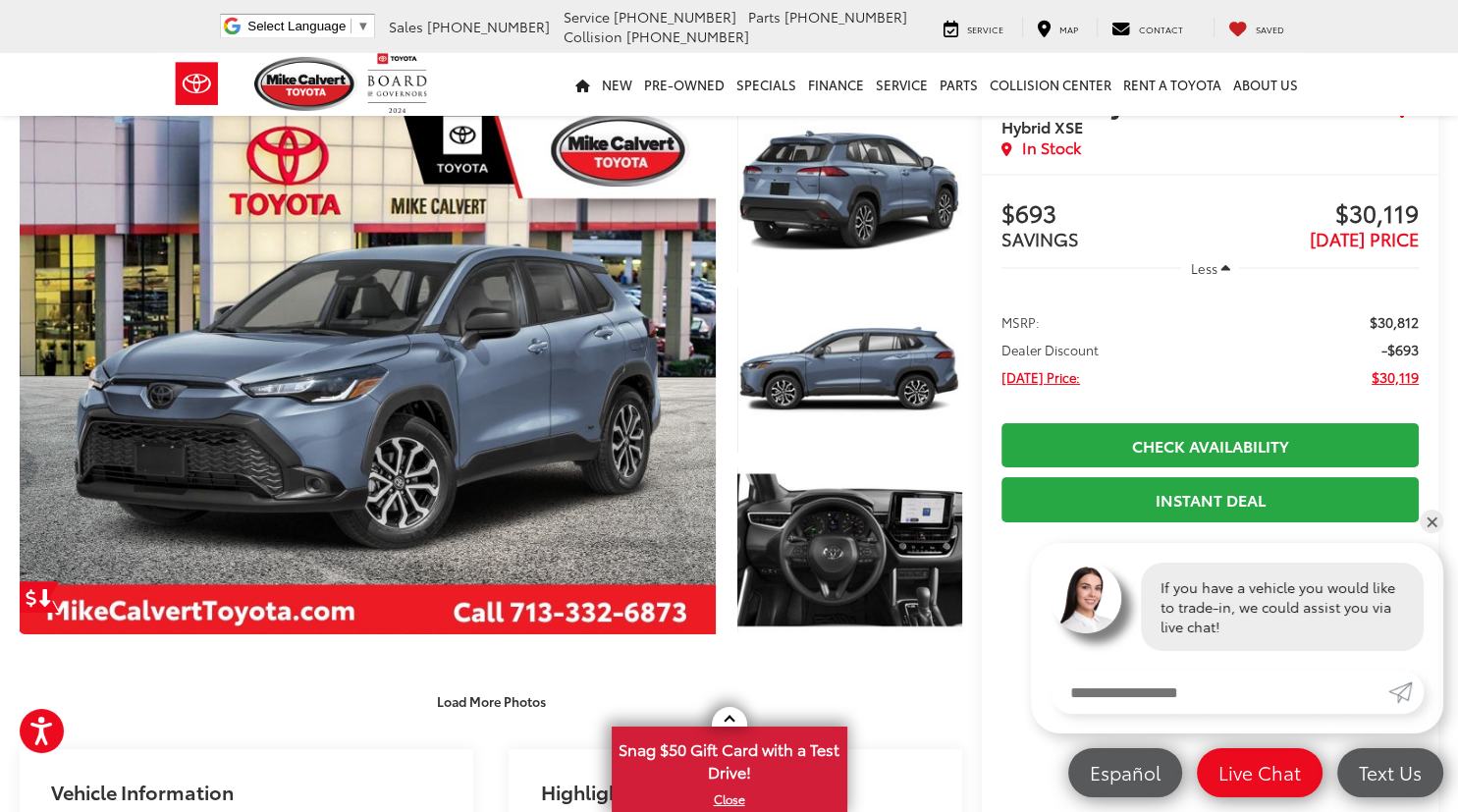 scroll, scrollTop: 67, scrollLeft: 0, axis: vertical 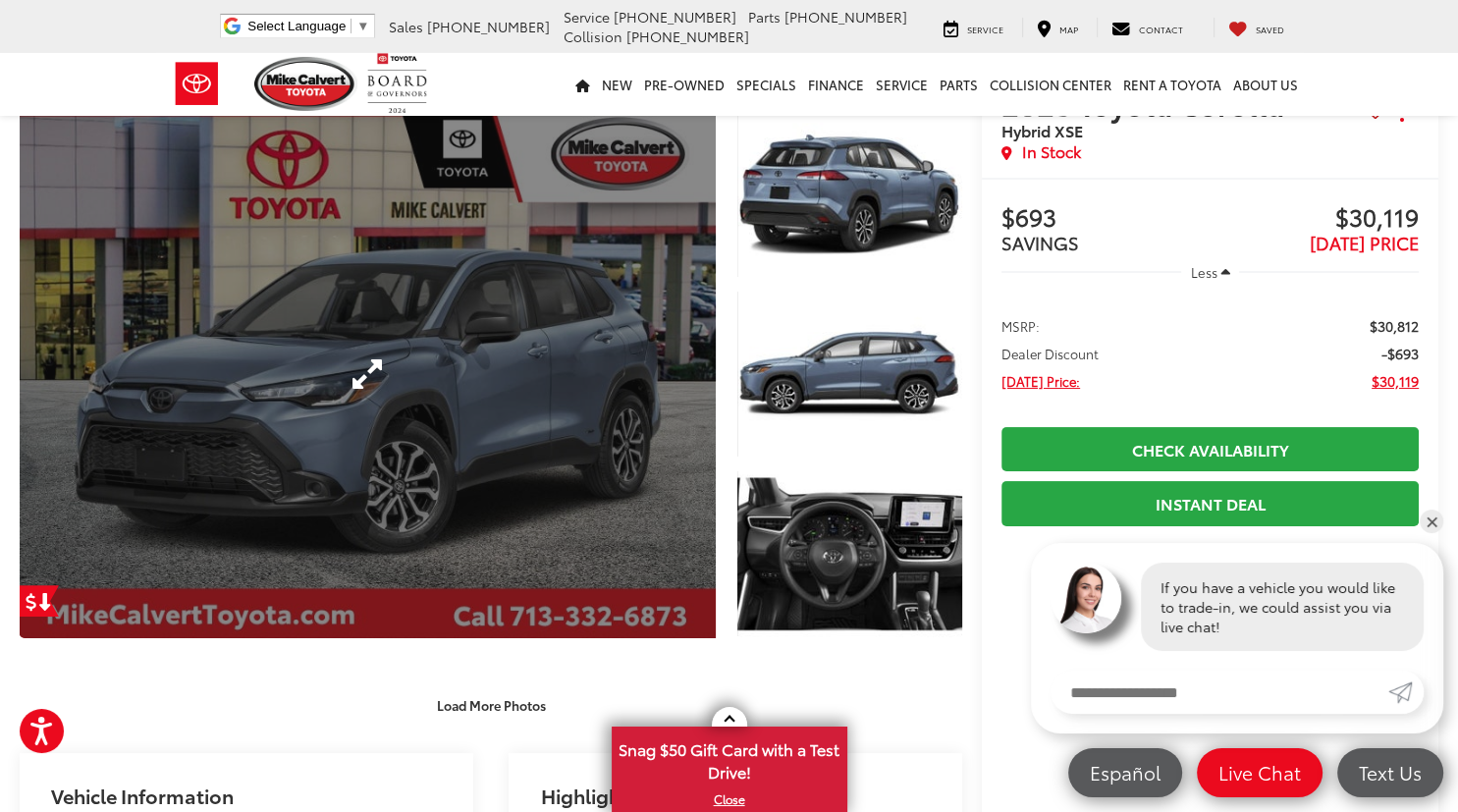 click at bounding box center (367, 374) 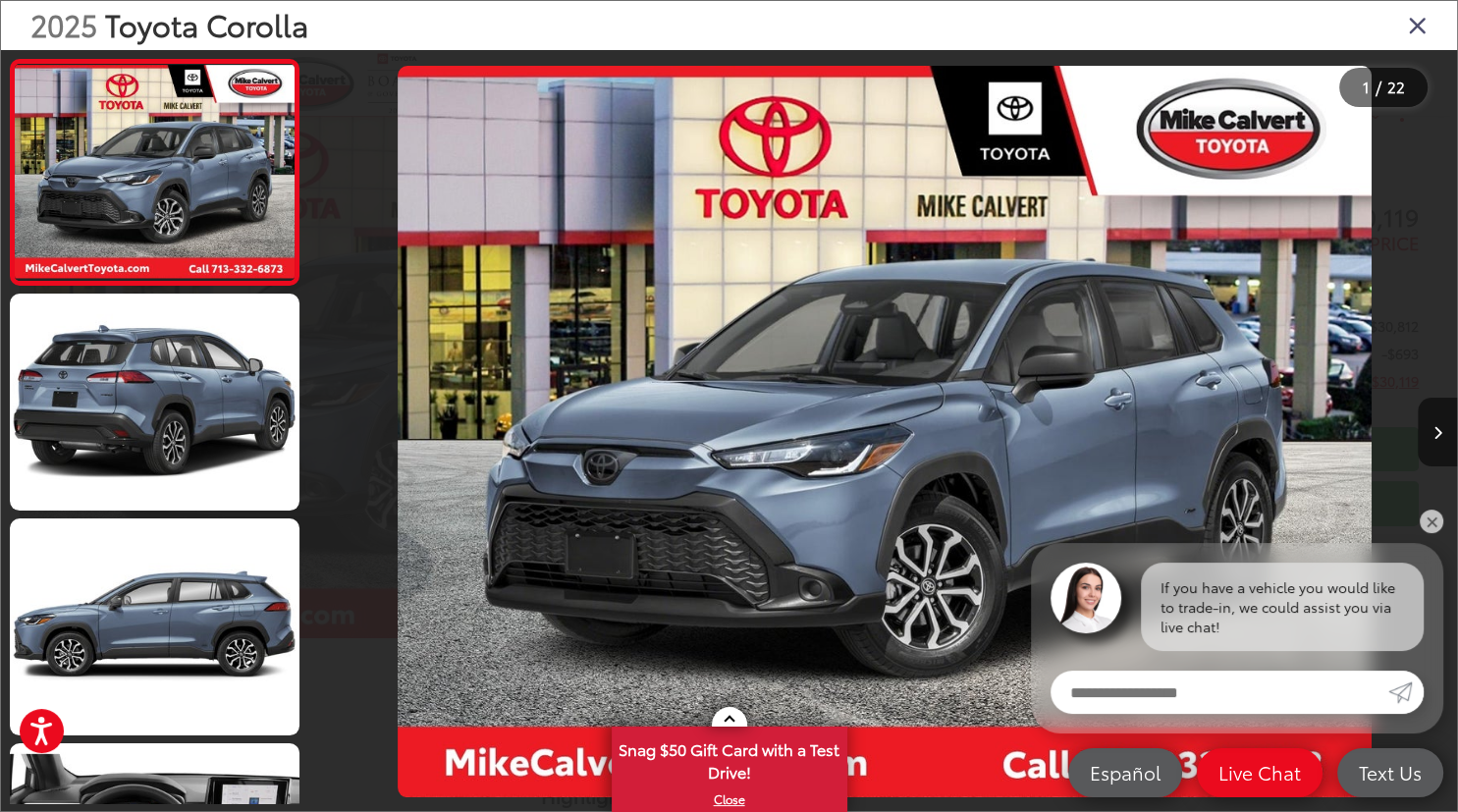 click at bounding box center (1314, 431) 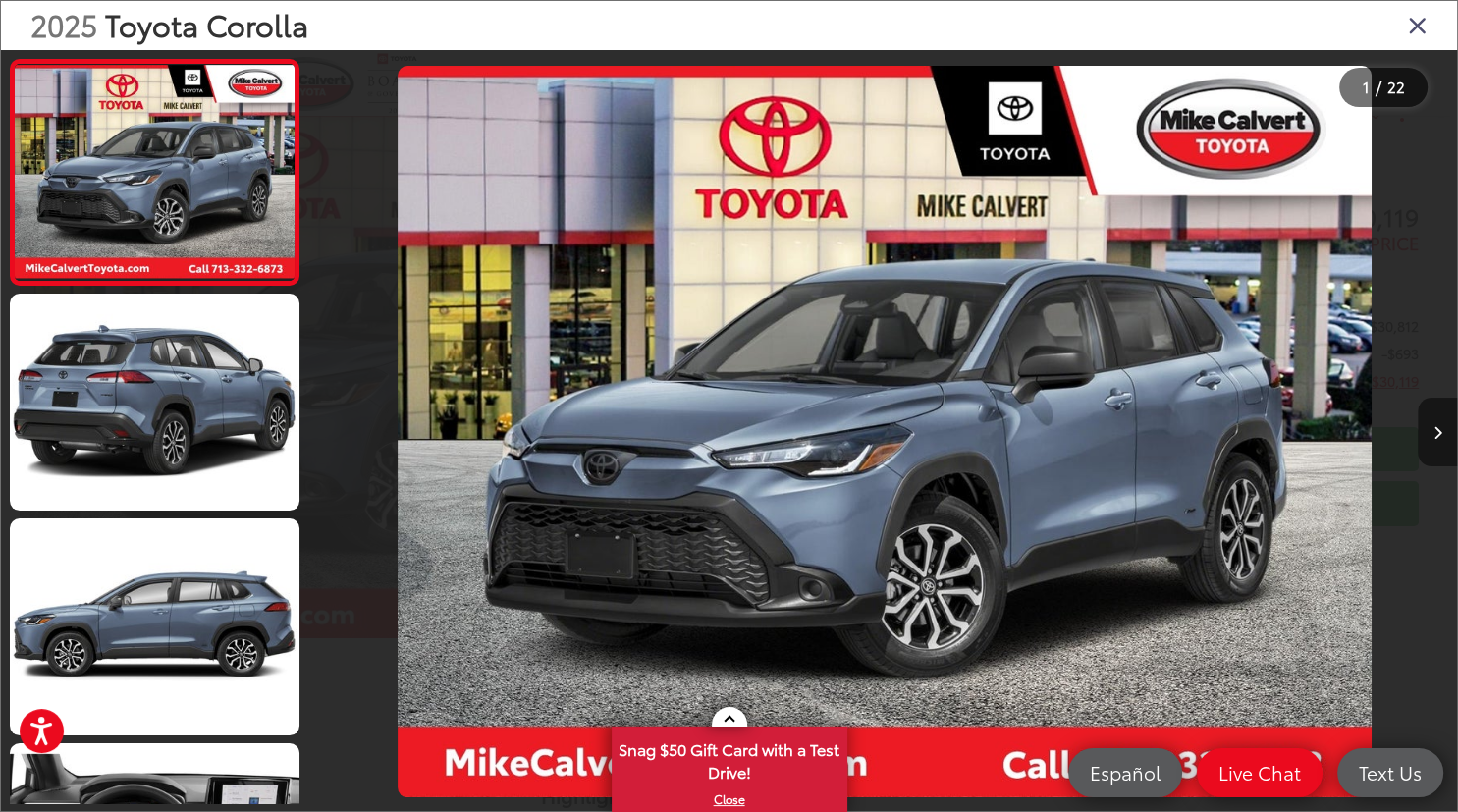 click at bounding box center [1437, 432] 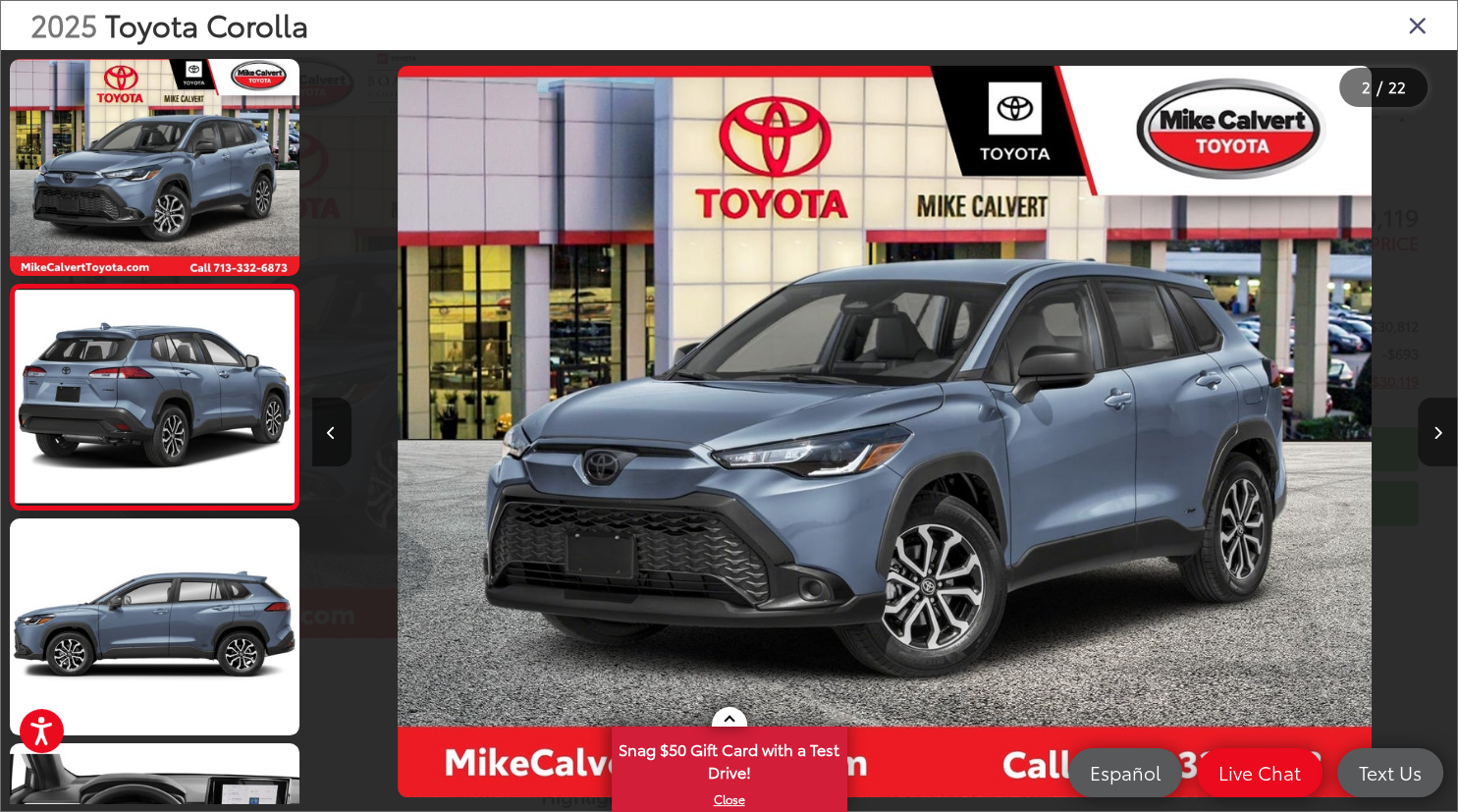 scroll, scrollTop: 0, scrollLeft: 560, axis: horizontal 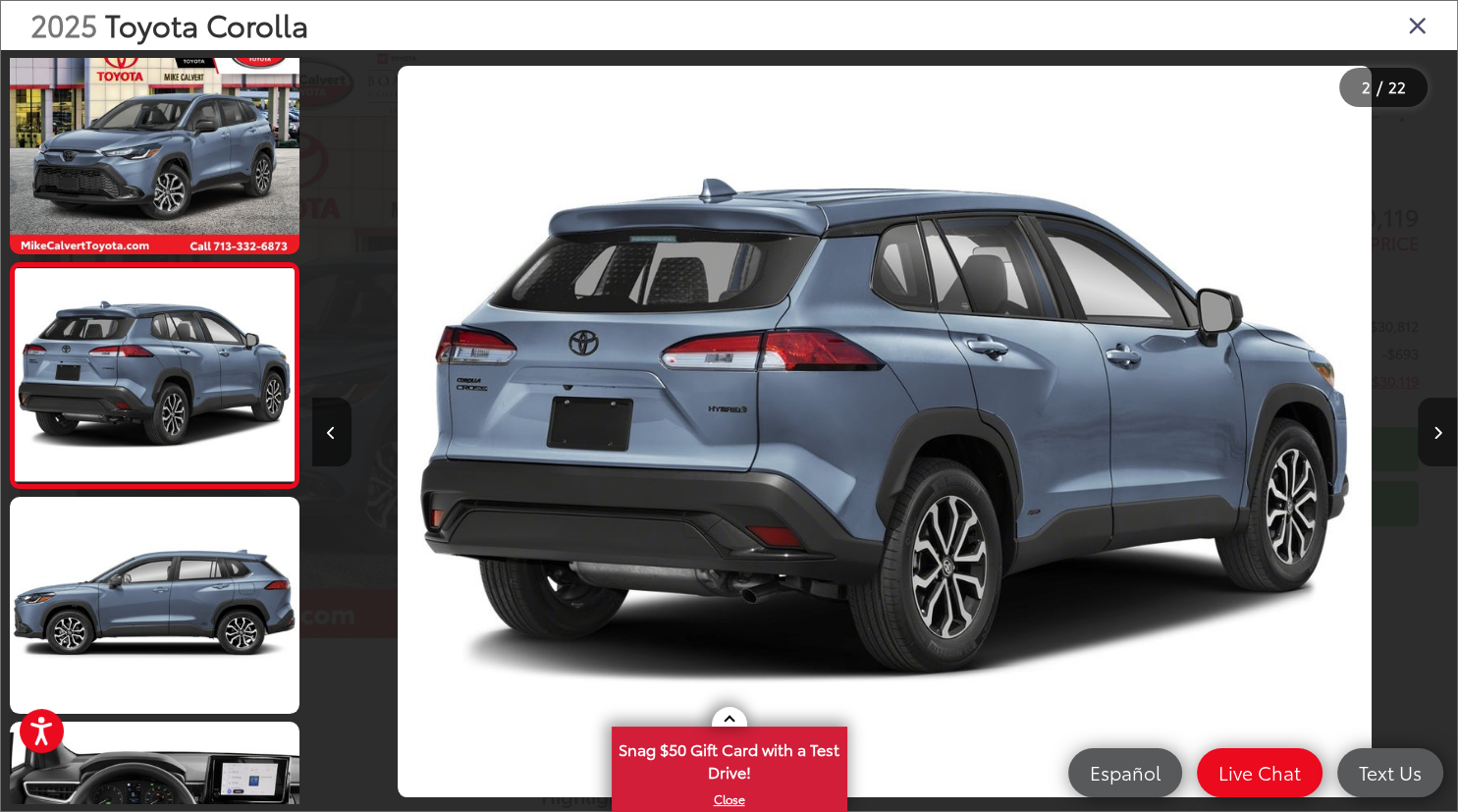click at bounding box center [1437, 432] 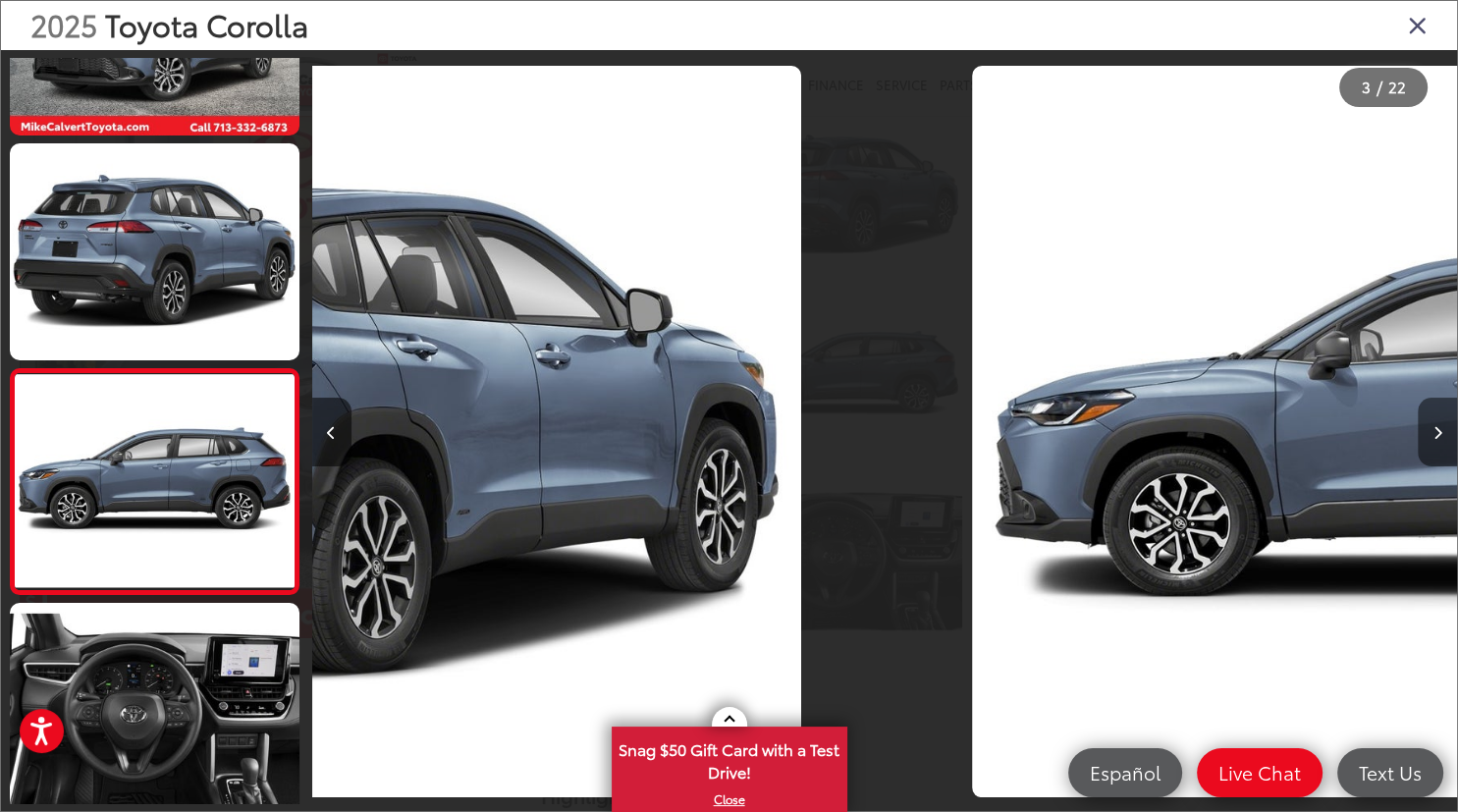 scroll, scrollTop: 0, scrollLeft: 2256, axis: horizontal 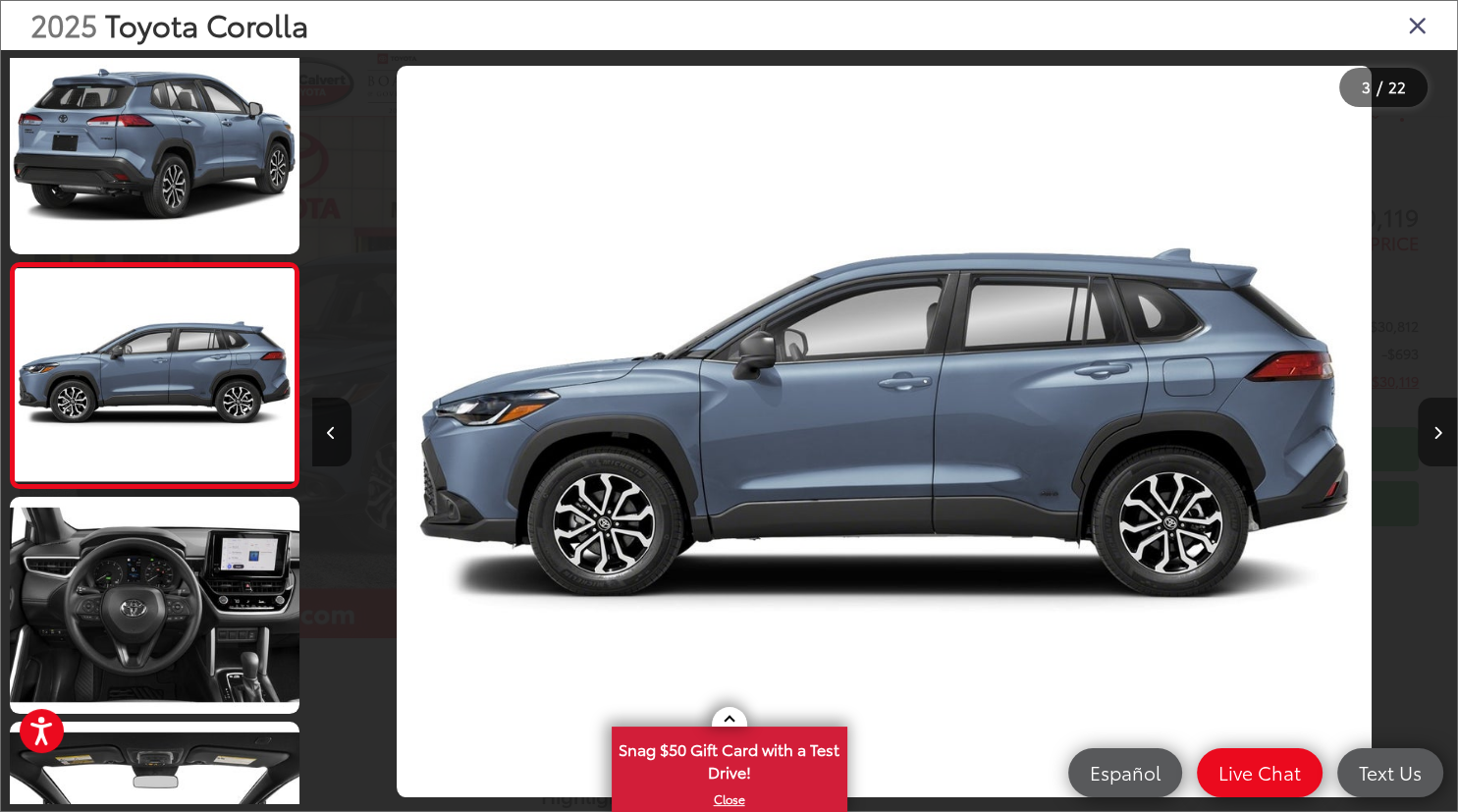 click at bounding box center (1437, 432) 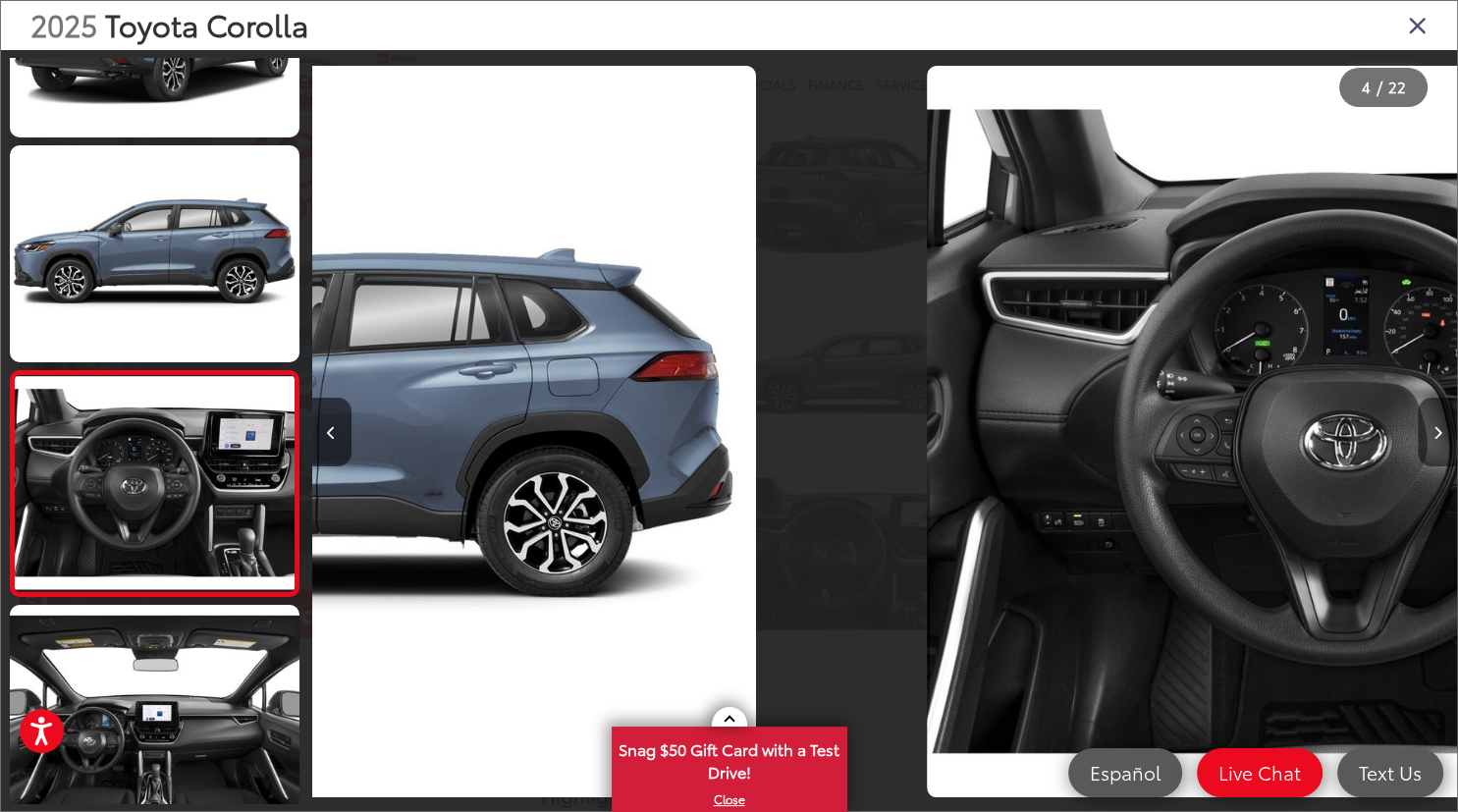 scroll, scrollTop: 449, scrollLeft: 0, axis: vertical 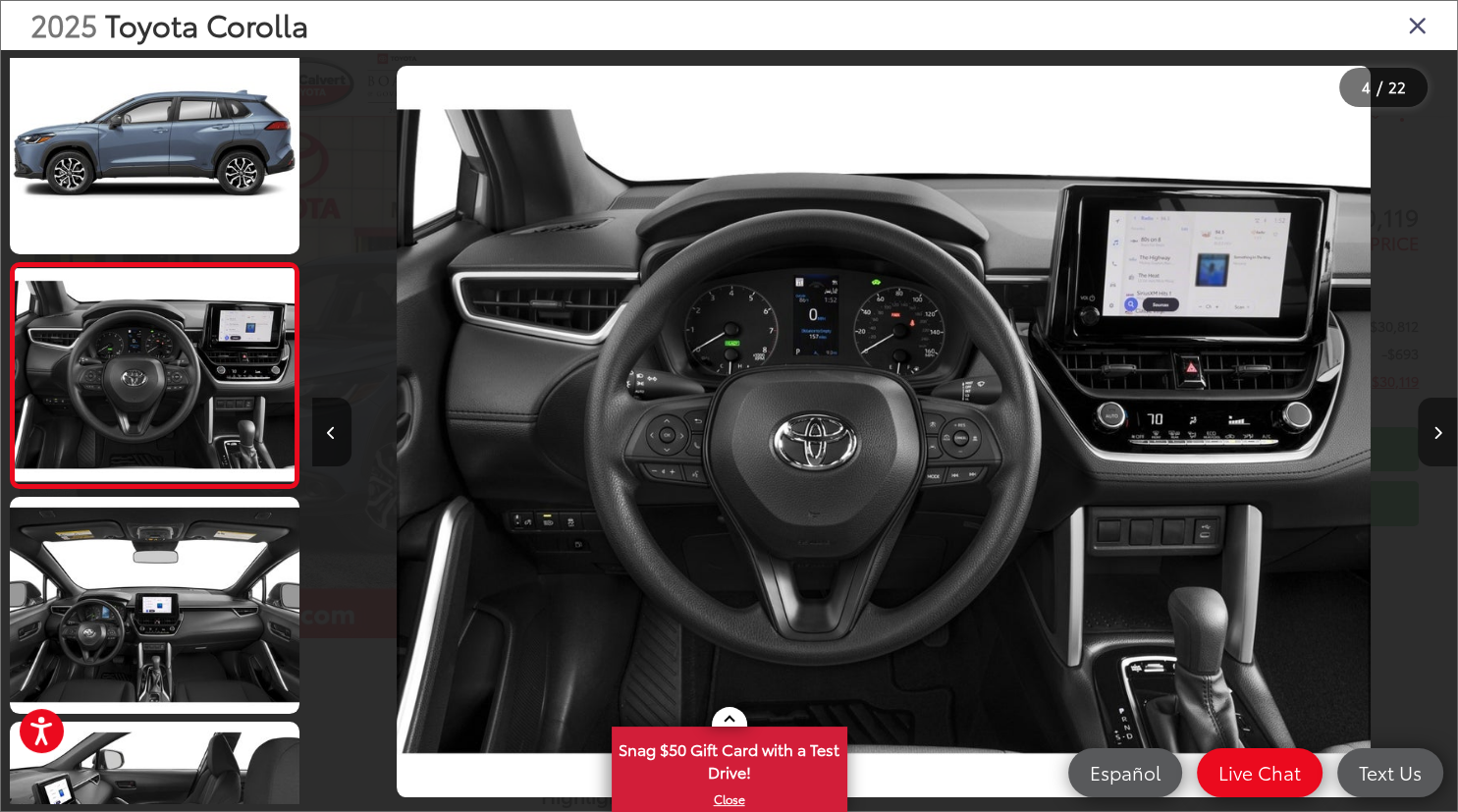 click at bounding box center (1437, 433) 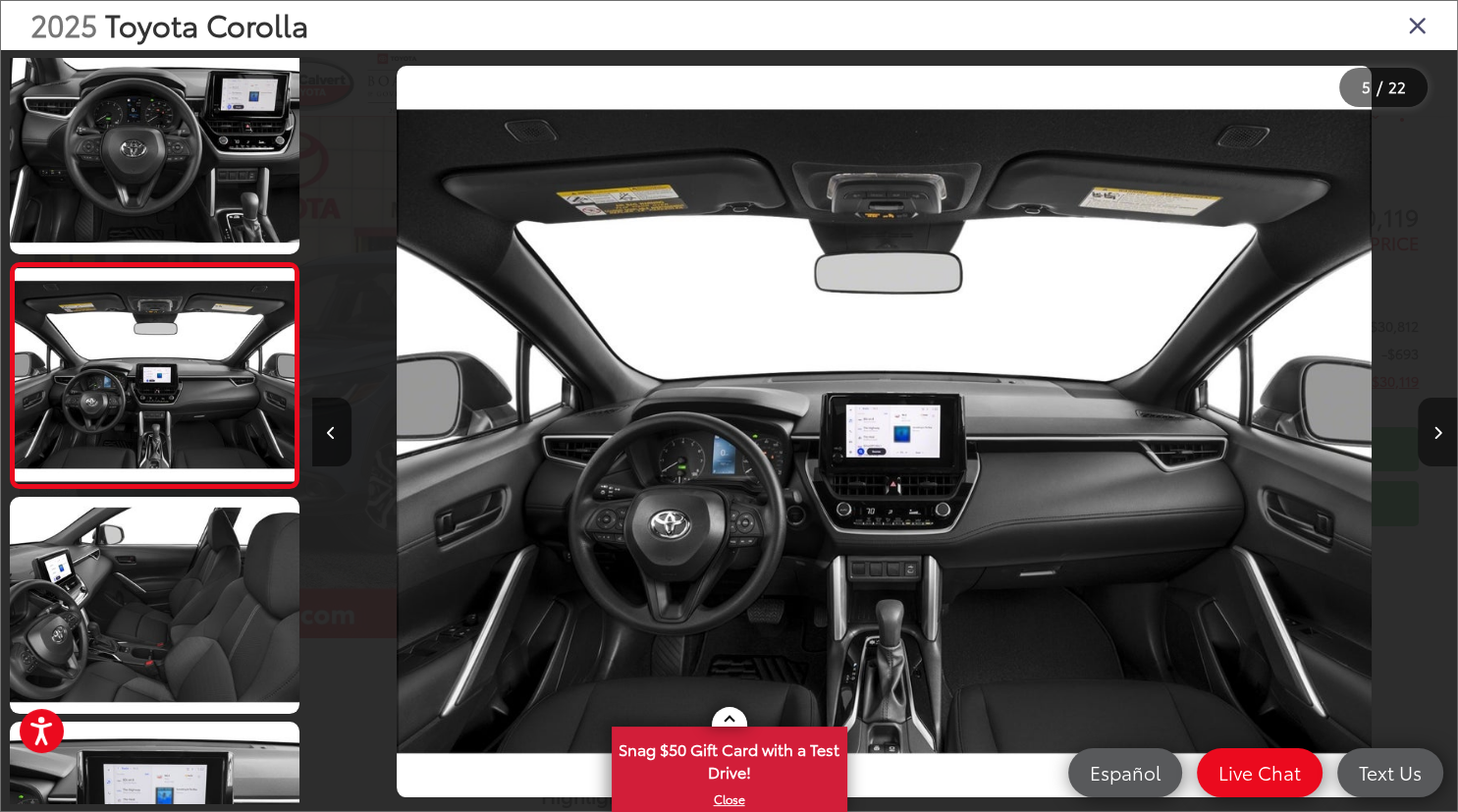 click at bounding box center (1437, 433) 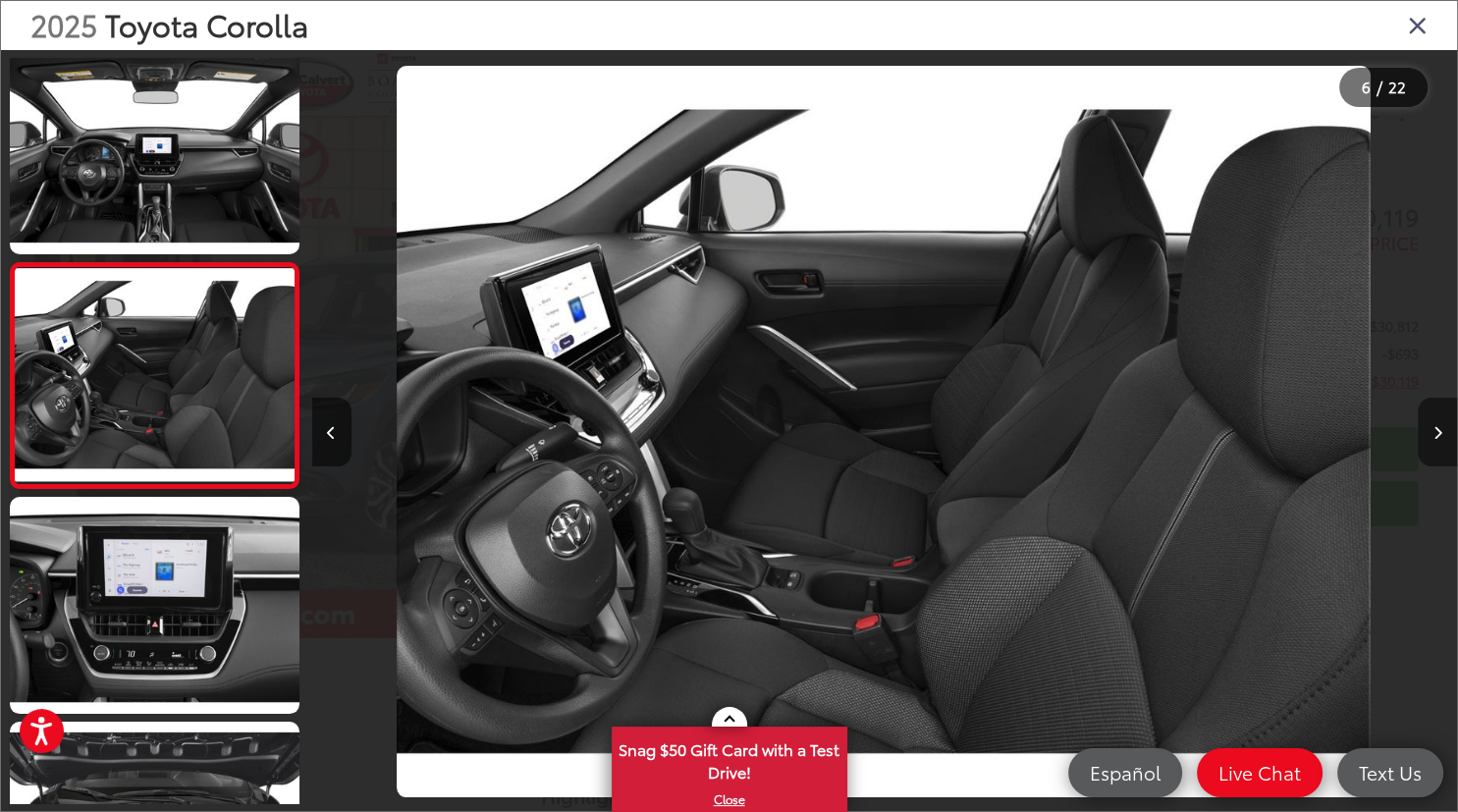 click at bounding box center (1437, 432) 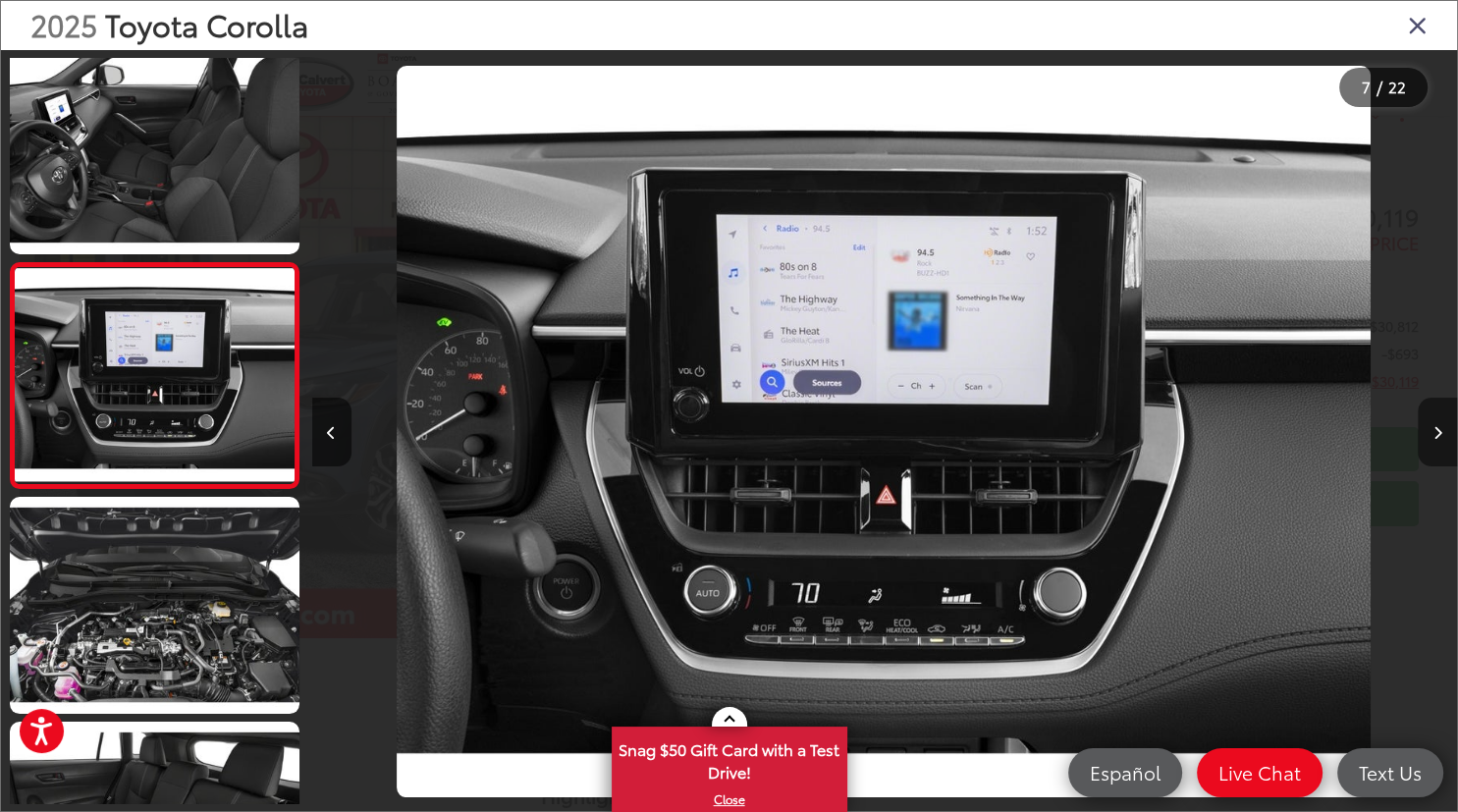 click at bounding box center [1437, 432] 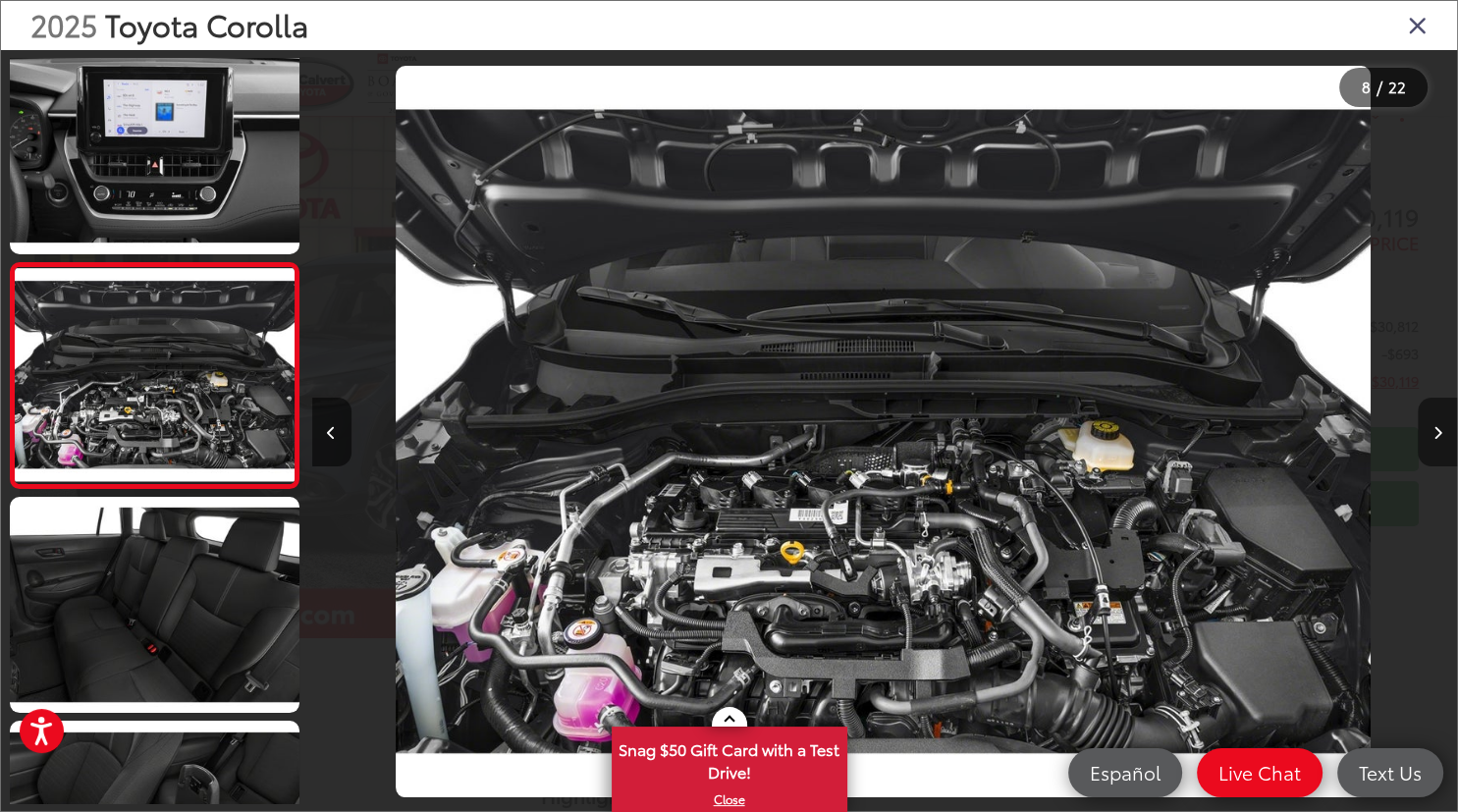 click at bounding box center (1437, 432) 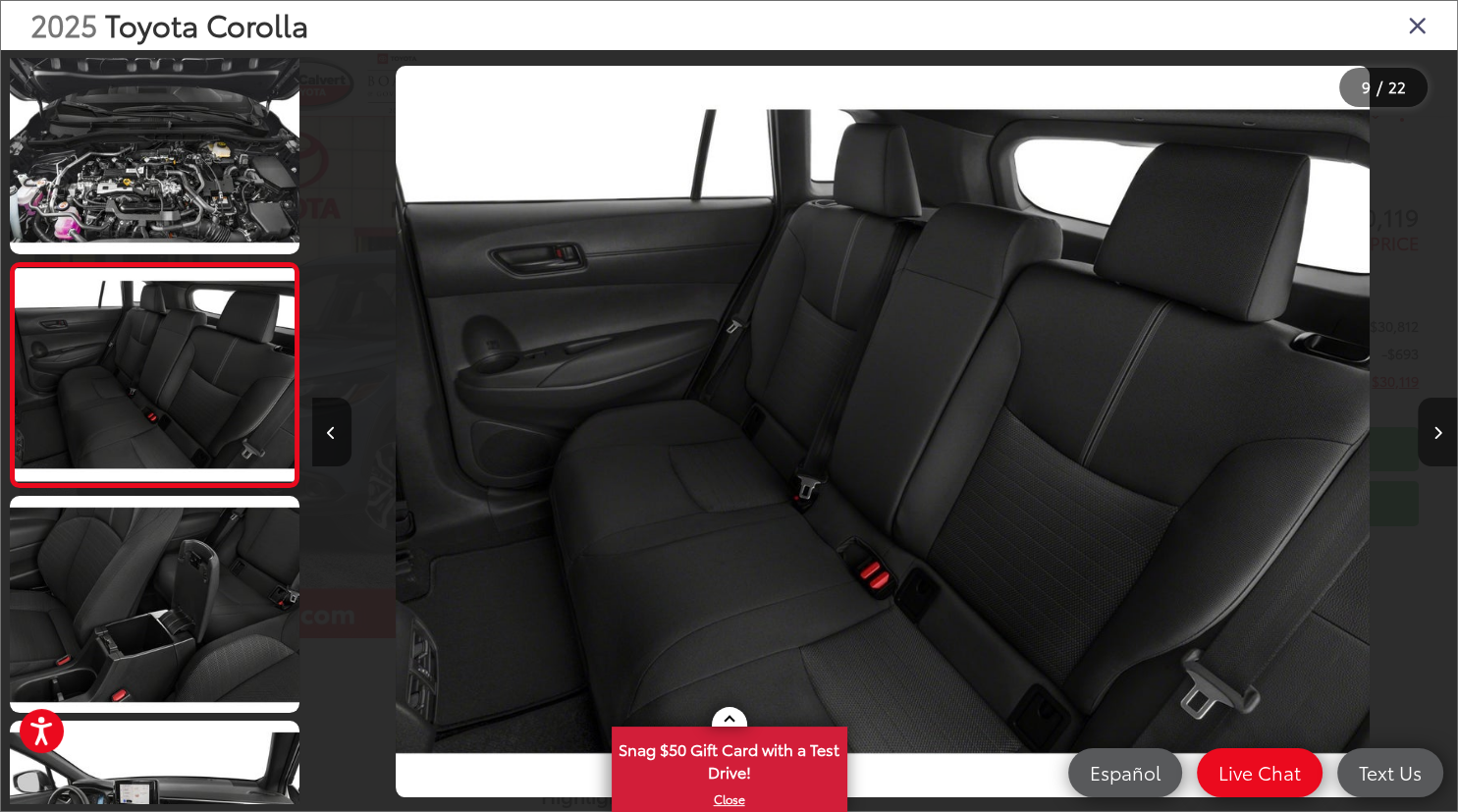 click at bounding box center (1437, 433) 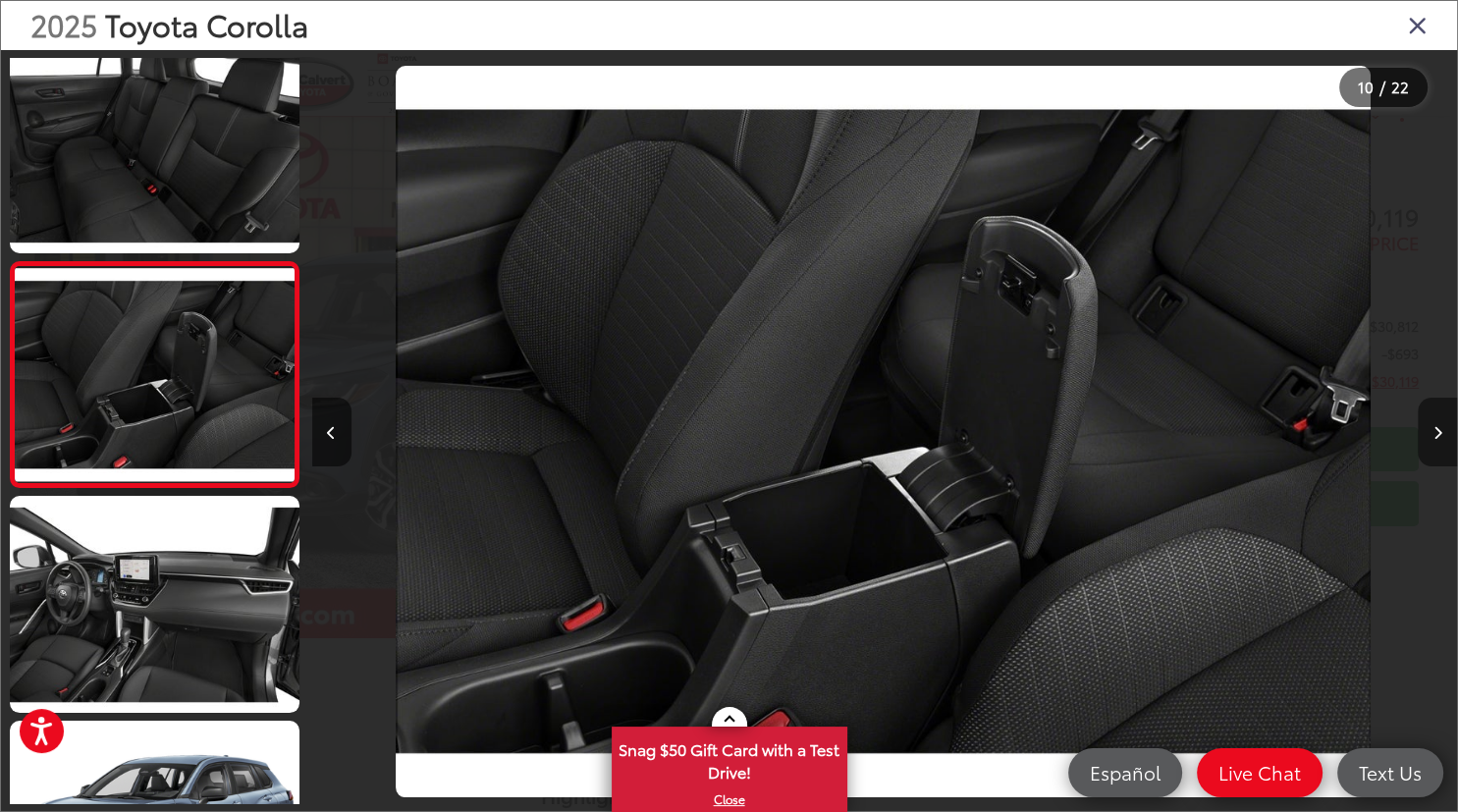 click at bounding box center (1437, 432) 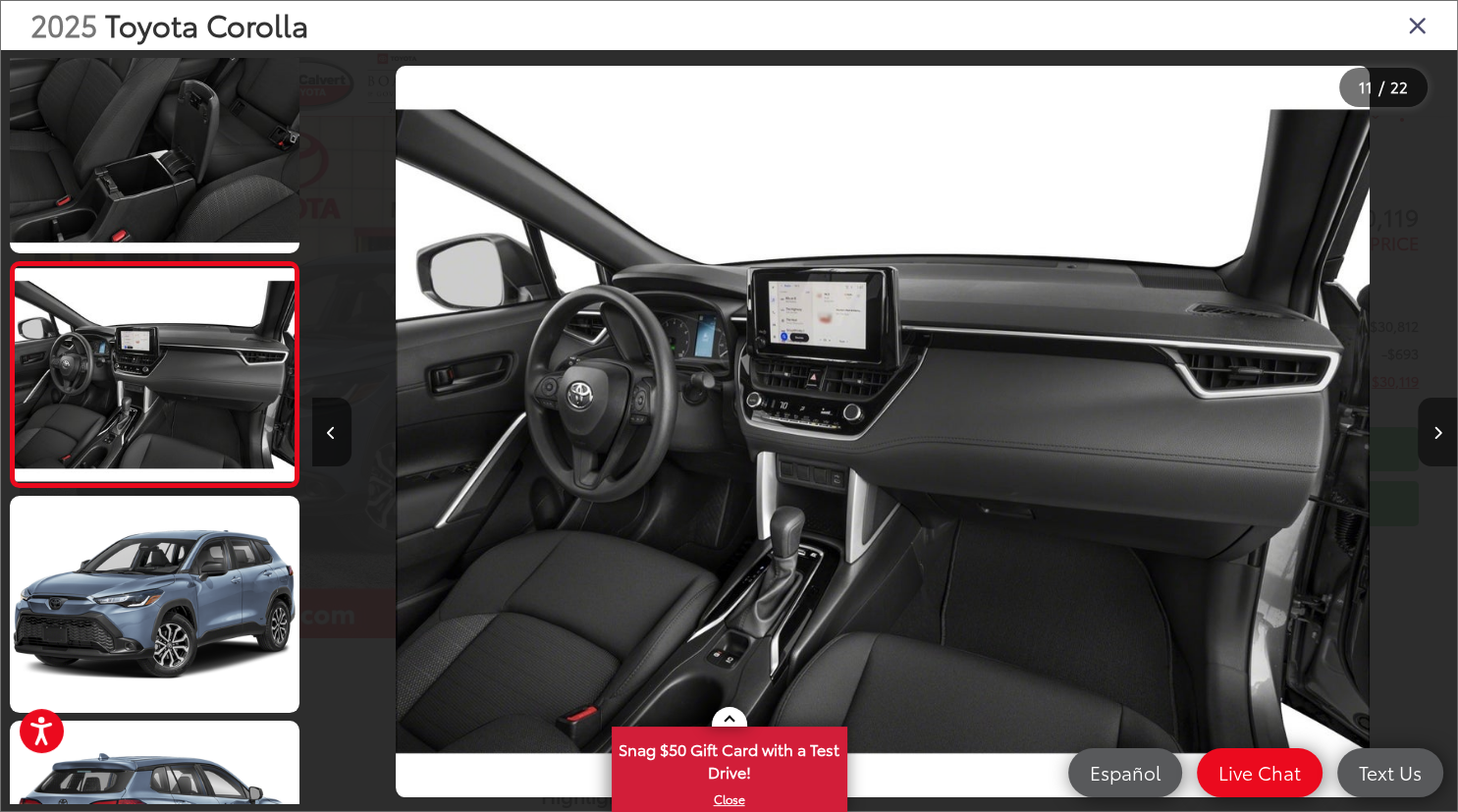 click at bounding box center [1437, 433] 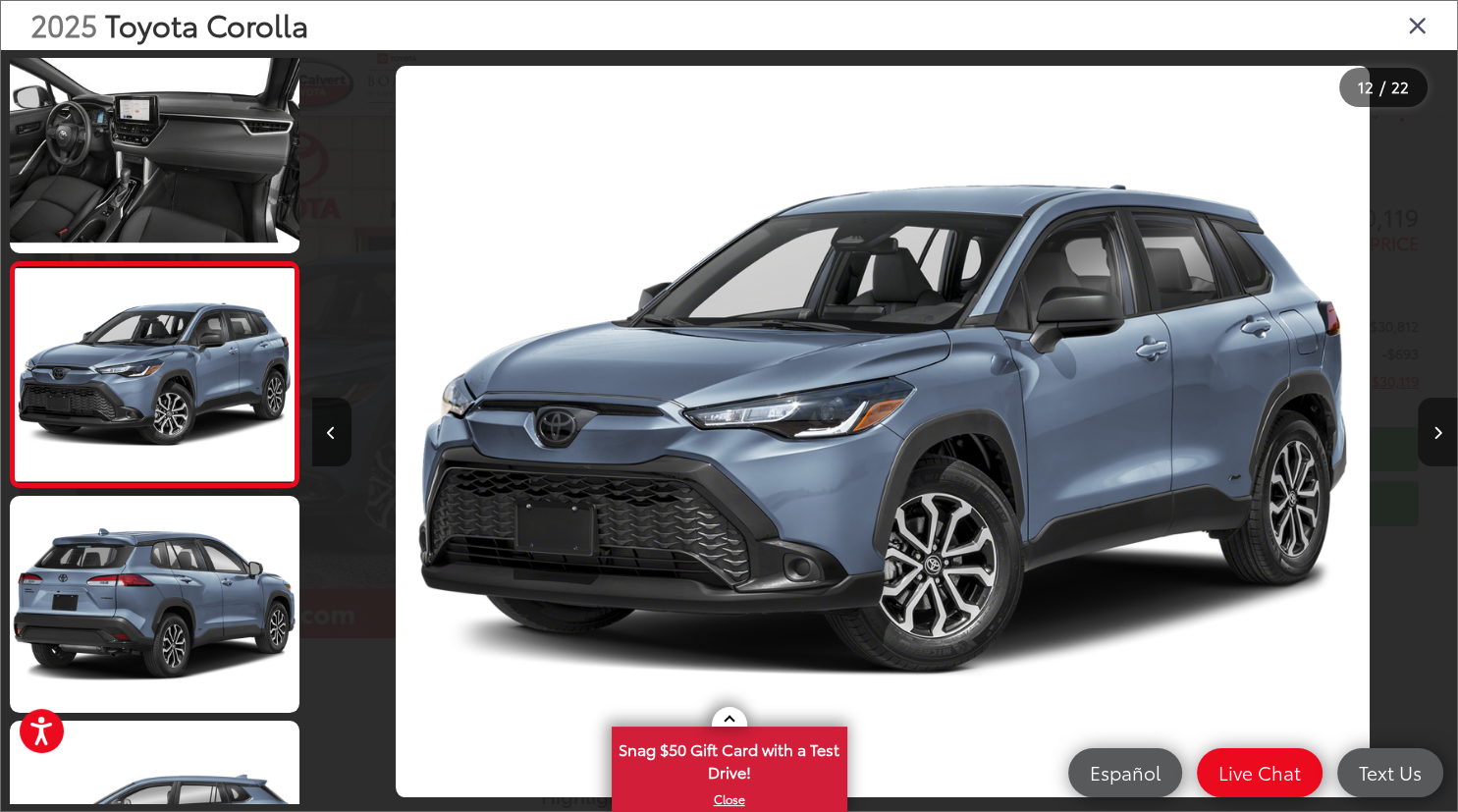 click at bounding box center (1437, 433) 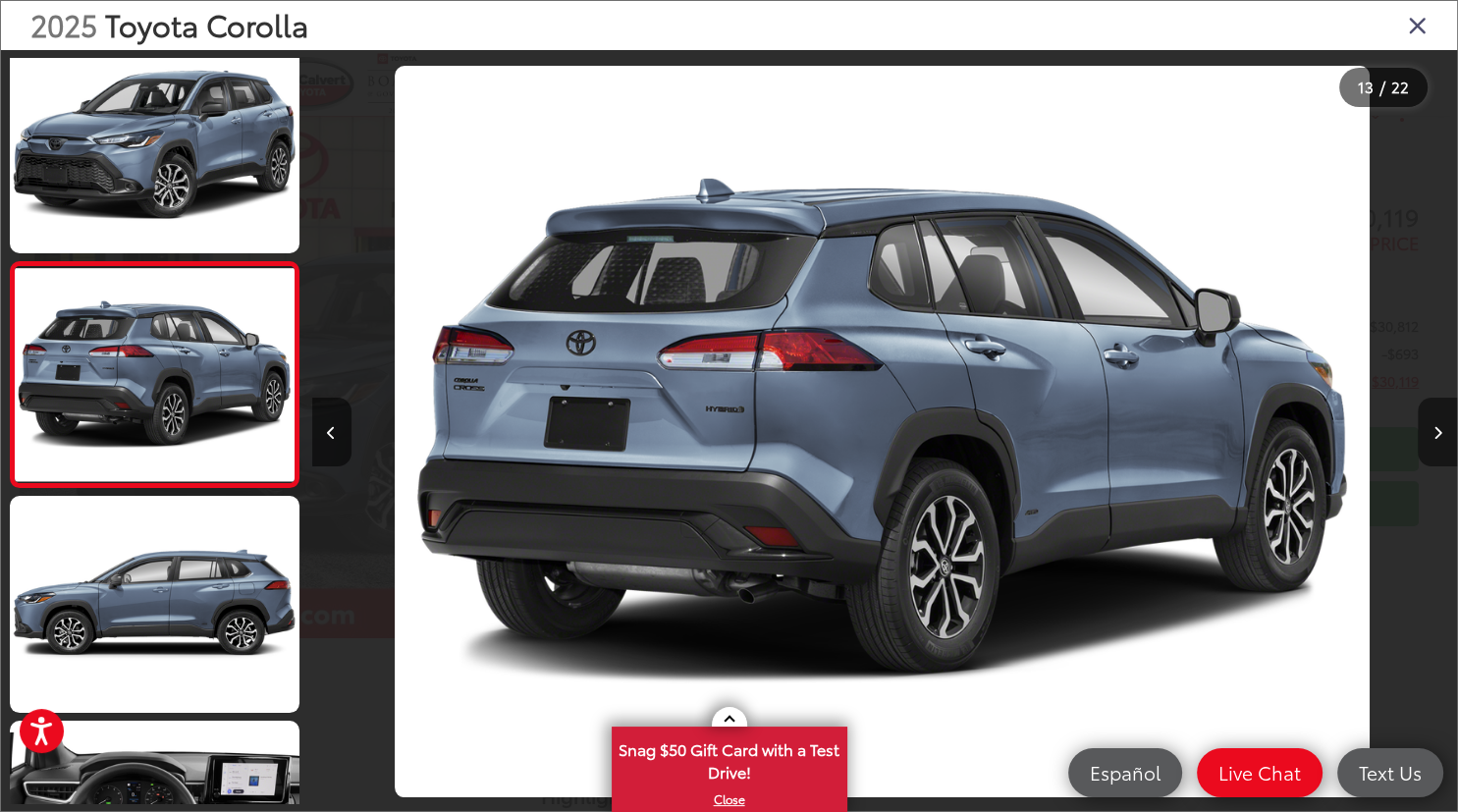 click at bounding box center (1437, 432) 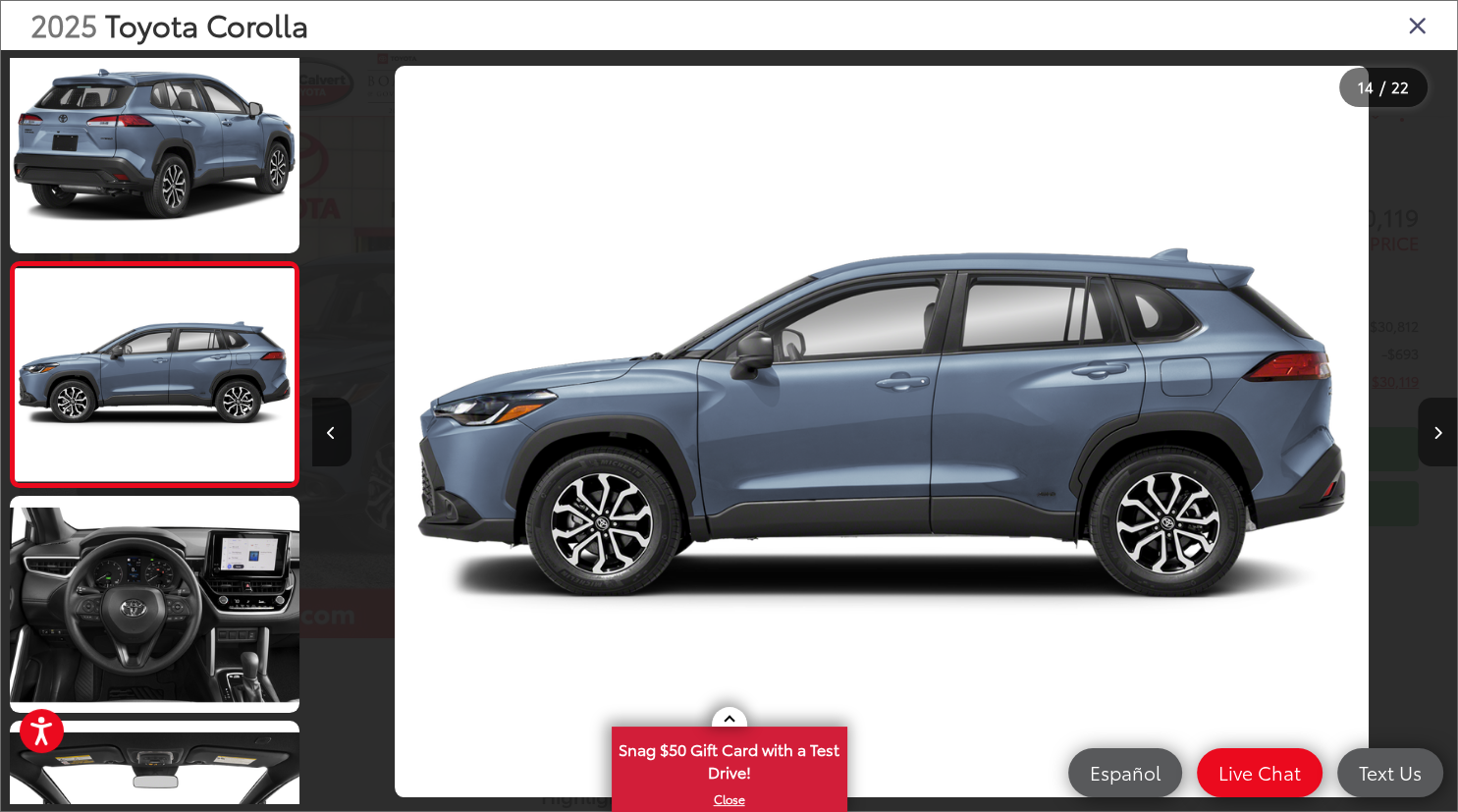 click at bounding box center [1437, 432] 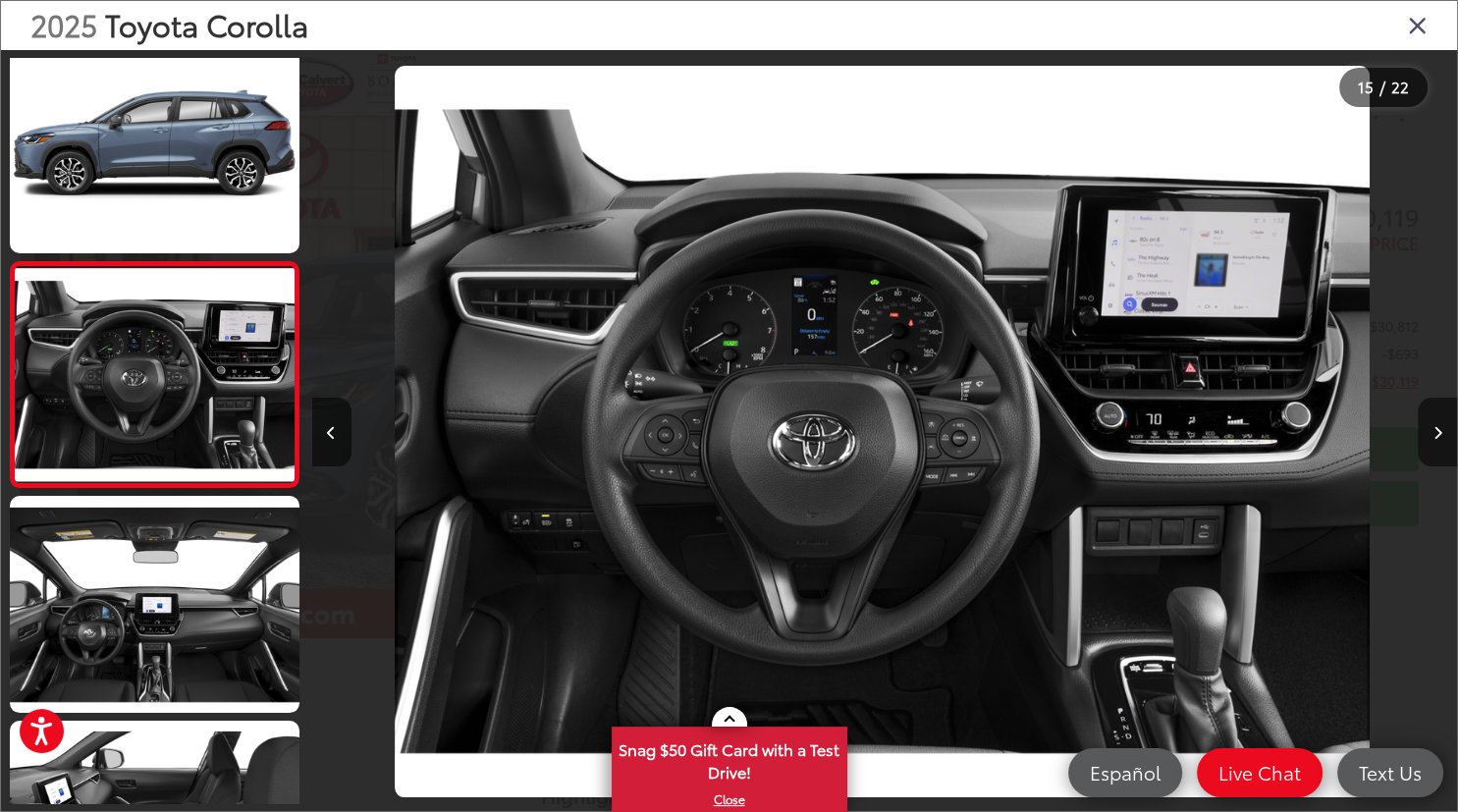 click at bounding box center (1418, 25) 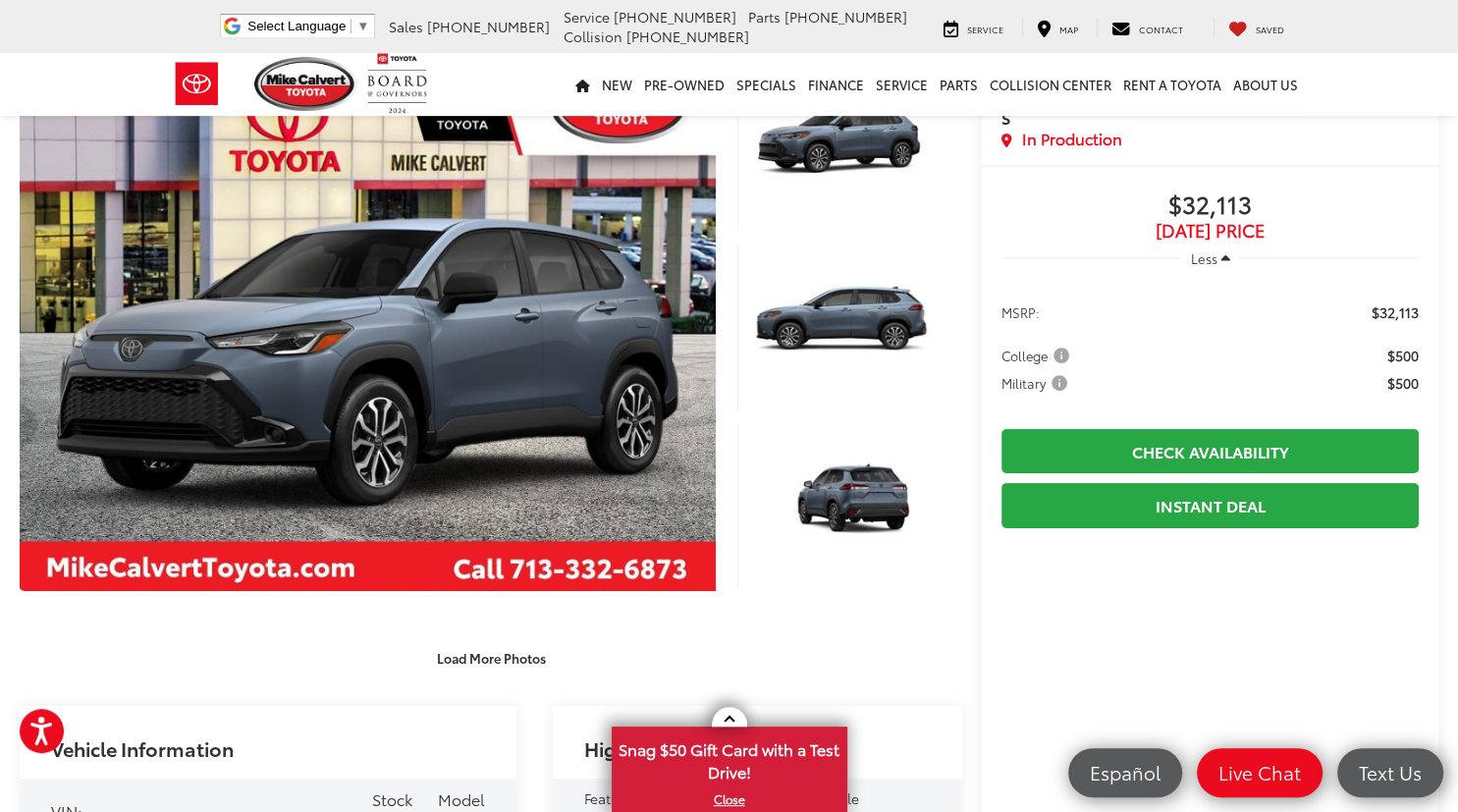 scroll, scrollTop: 0, scrollLeft: 0, axis: both 